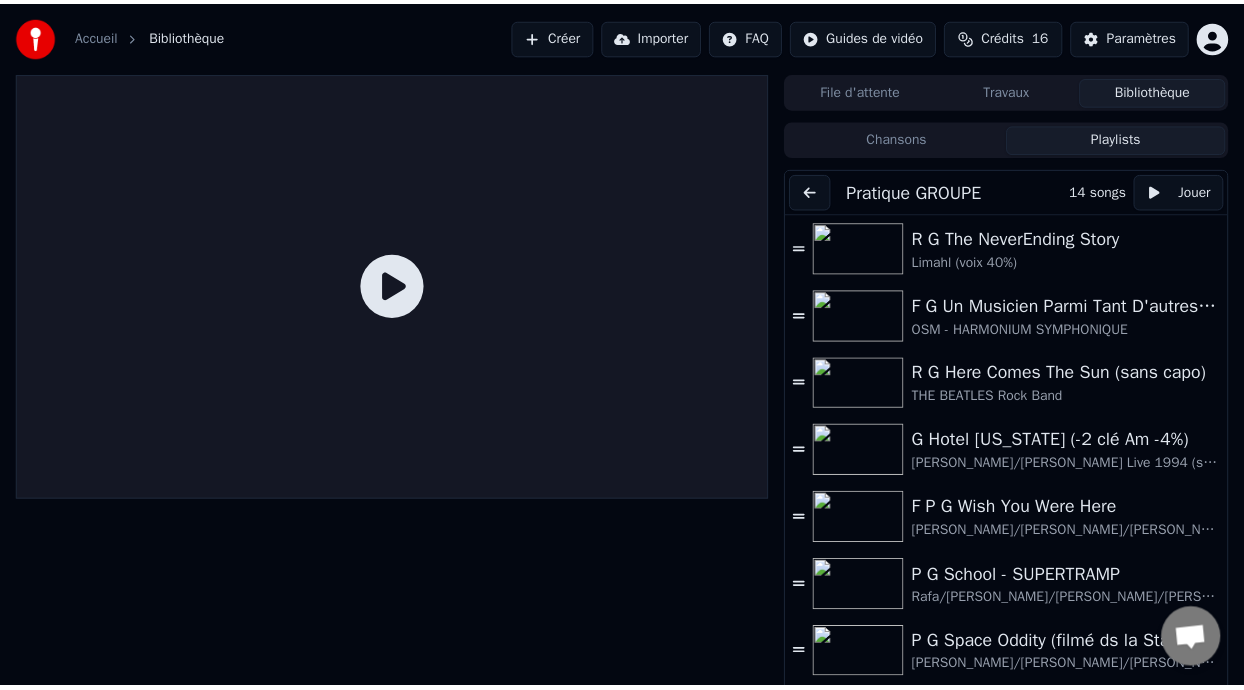 scroll, scrollTop: 0, scrollLeft: 0, axis: both 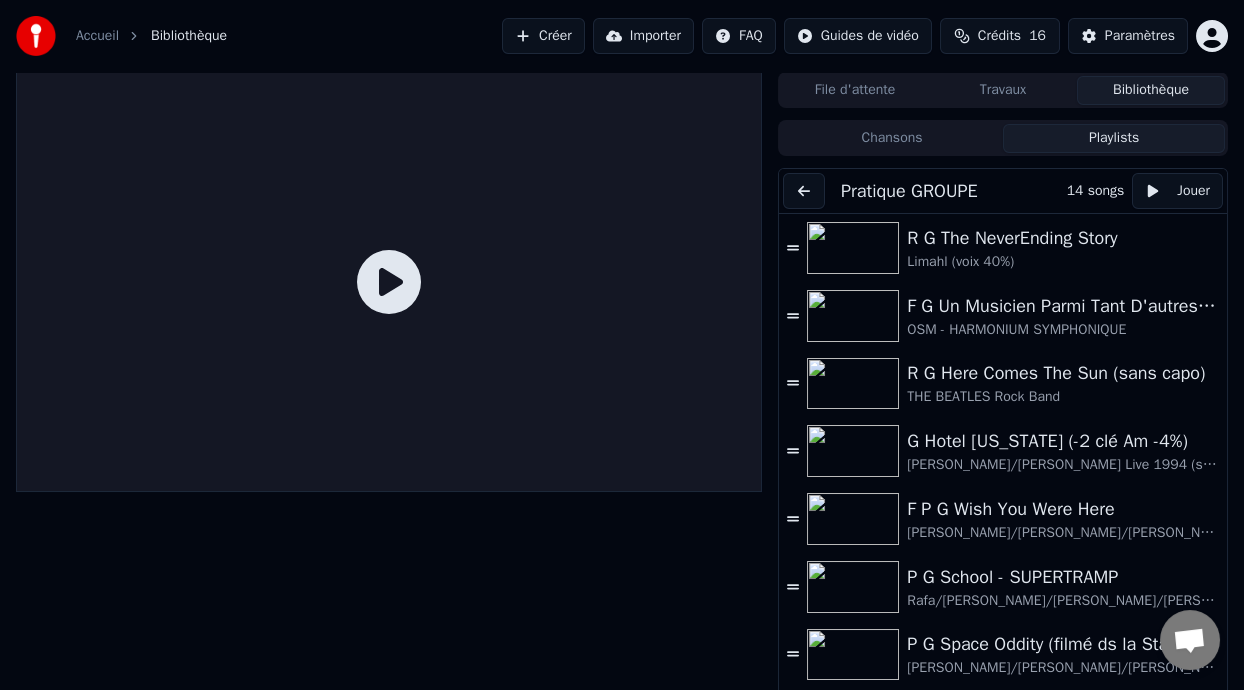 click on "Playlists" at bounding box center [1114, 138] 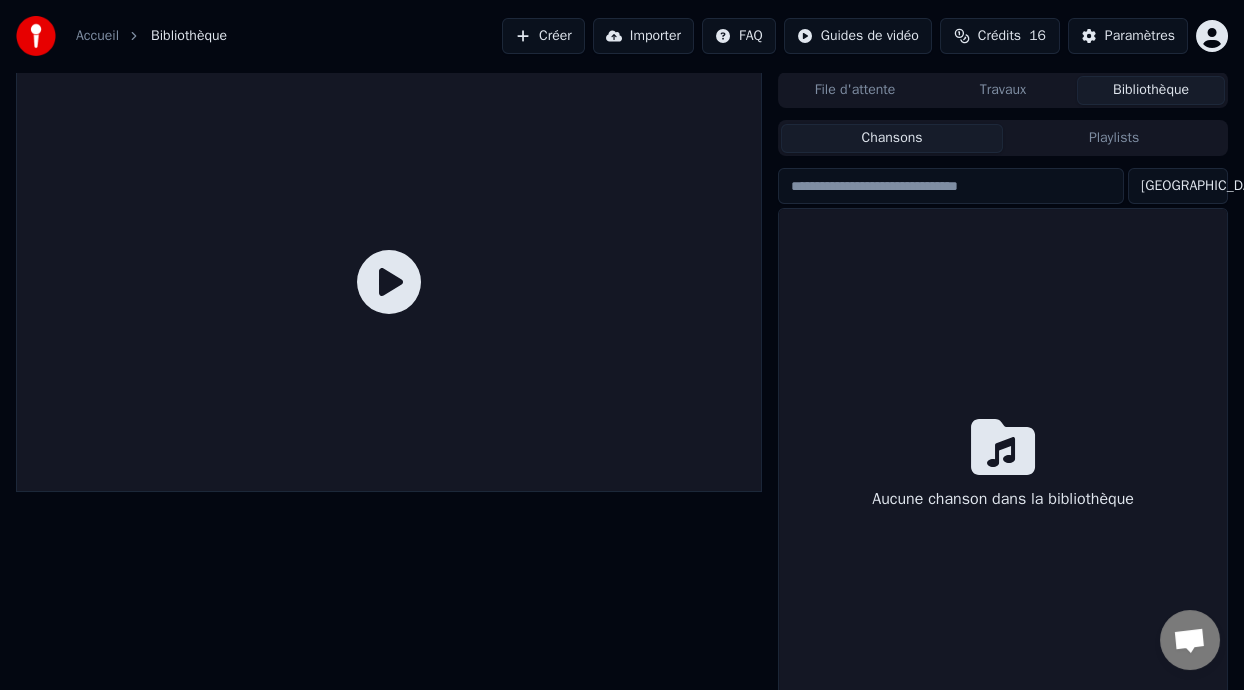 click on "Chansons" at bounding box center (892, 138) 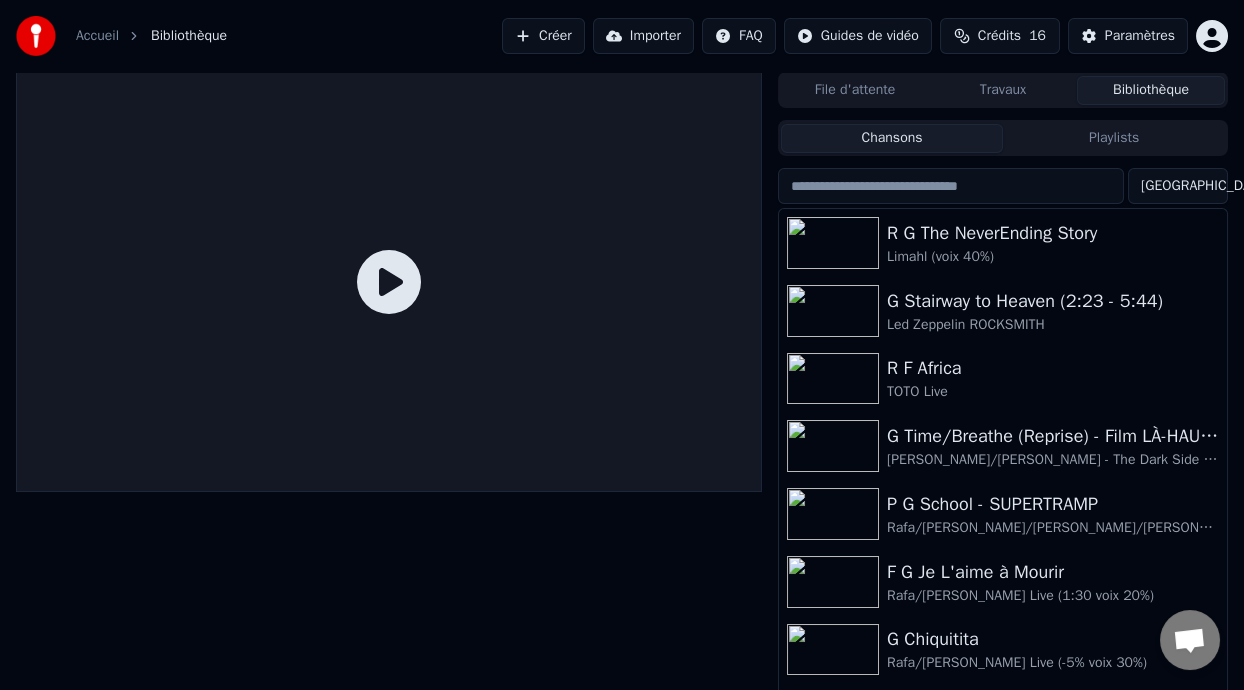 click on "Playlists" at bounding box center (1114, 138) 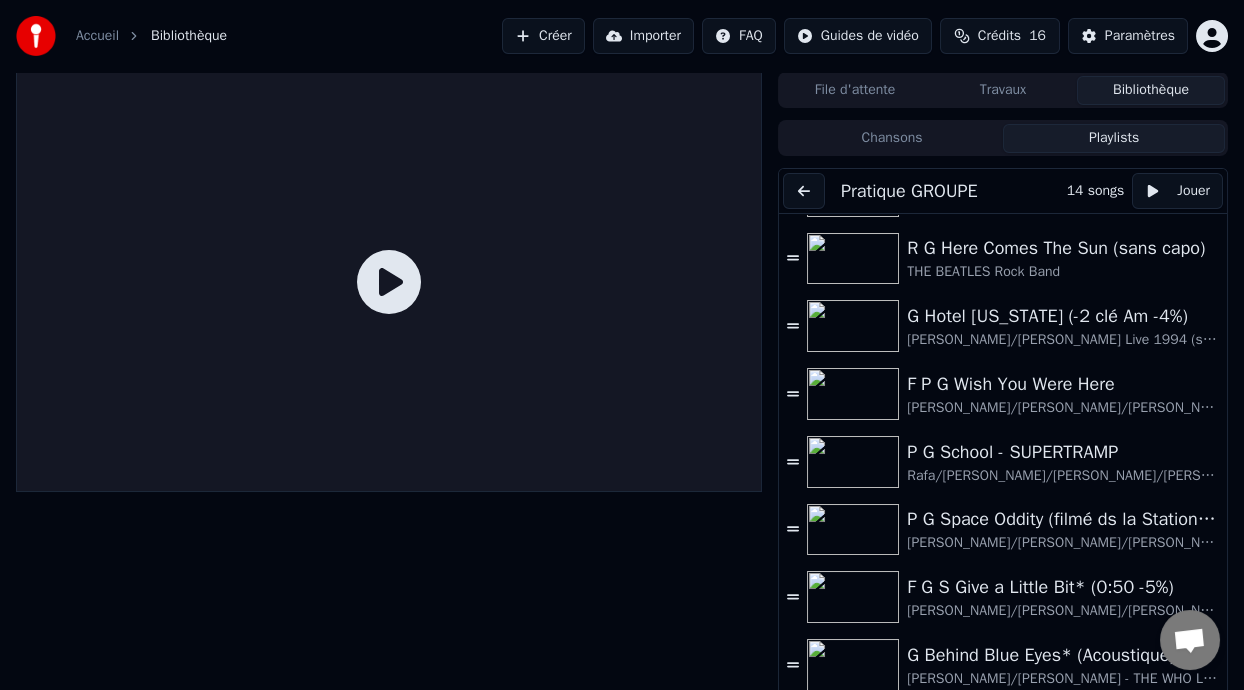 scroll, scrollTop: 119, scrollLeft: 0, axis: vertical 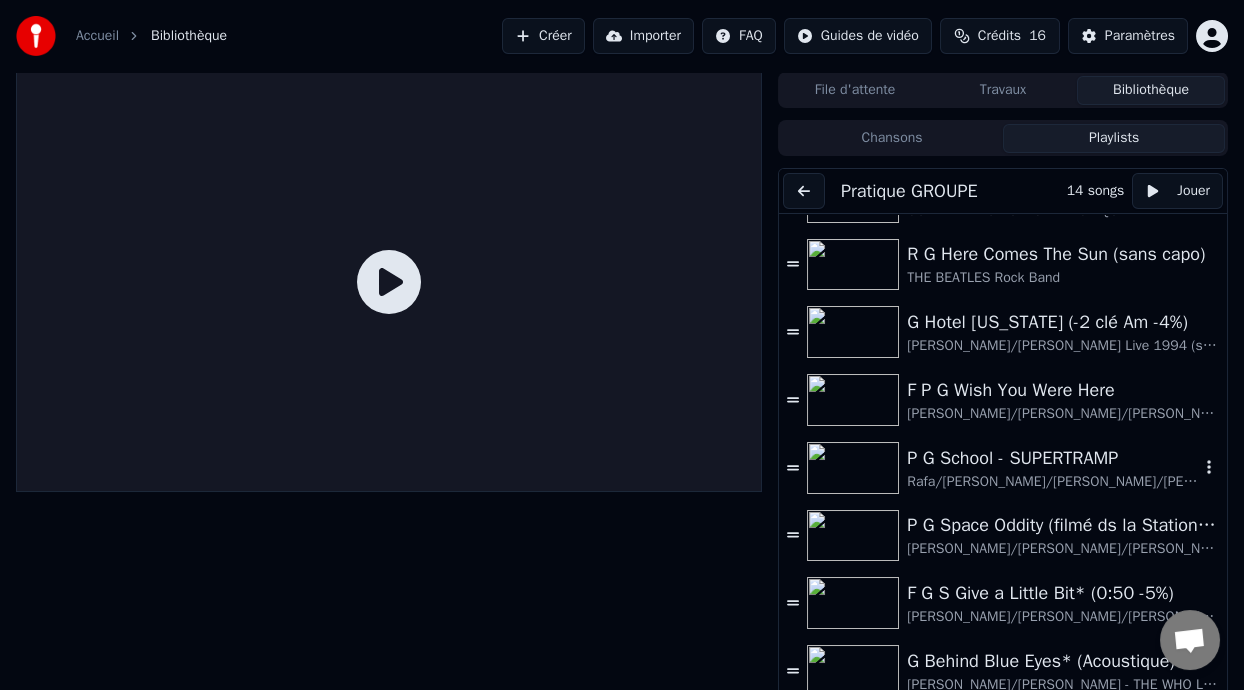 click on "P G School - SUPERTRAMP" at bounding box center (1053, 458) 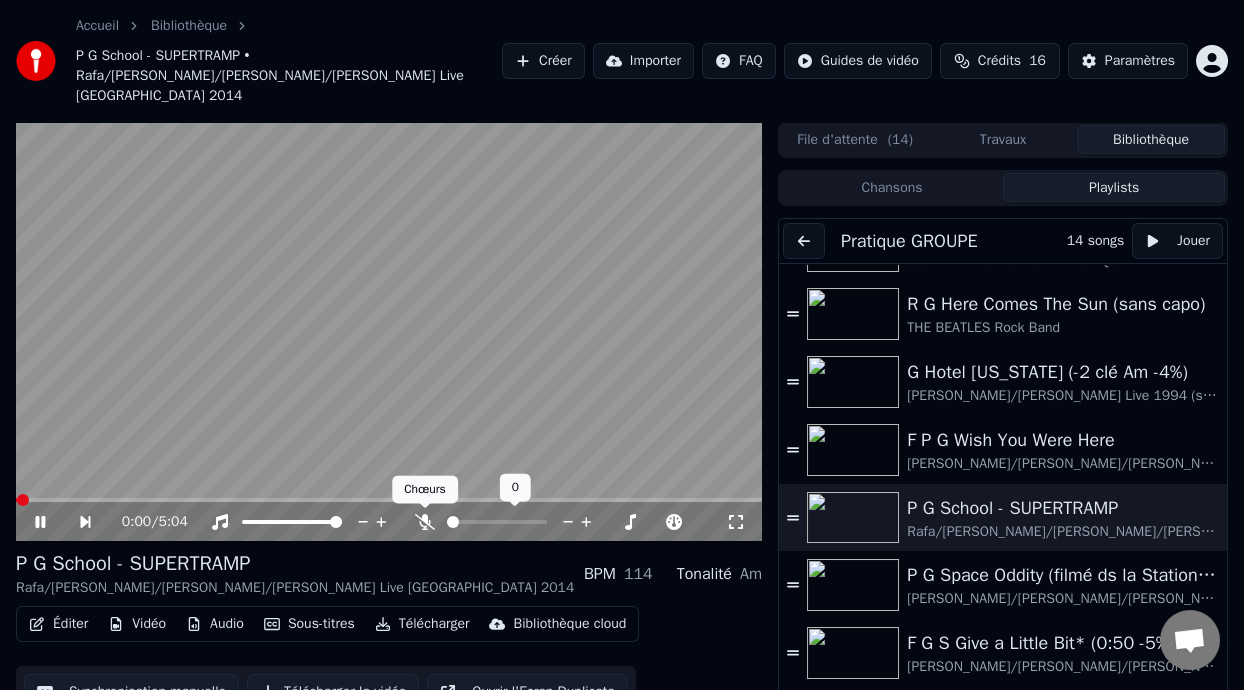 click 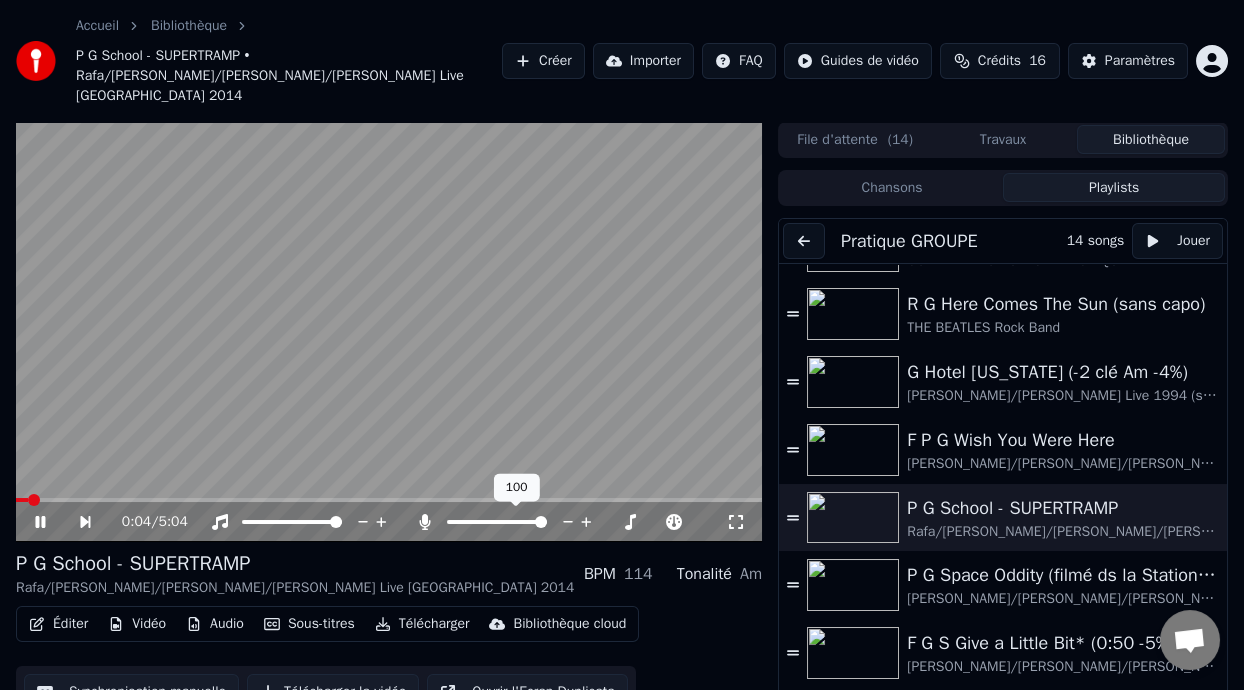 click at bounding box center [497, 522] 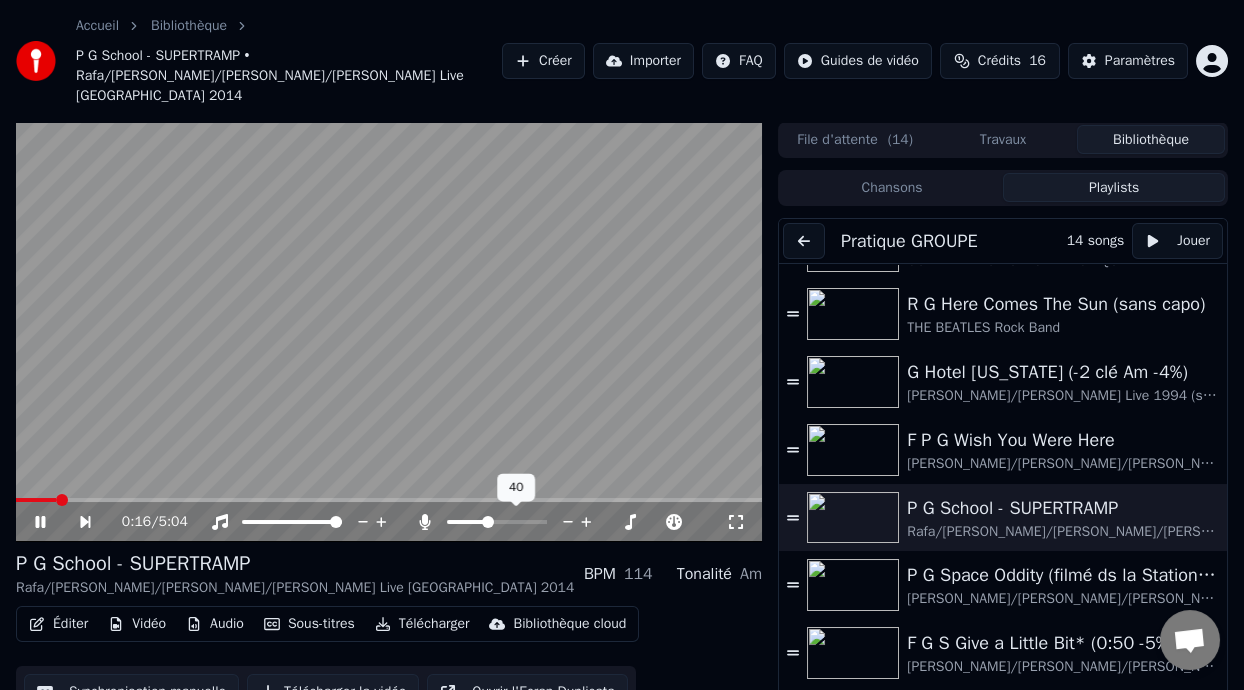 click at bounding box center [488, 522] 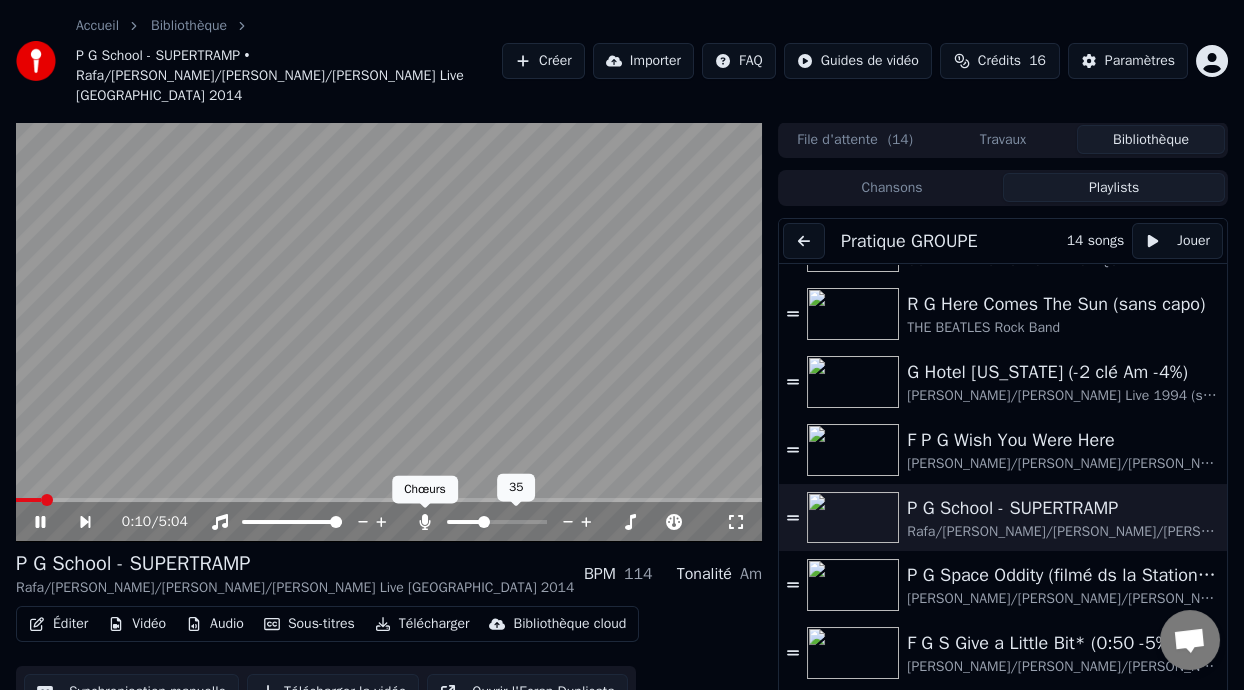 click 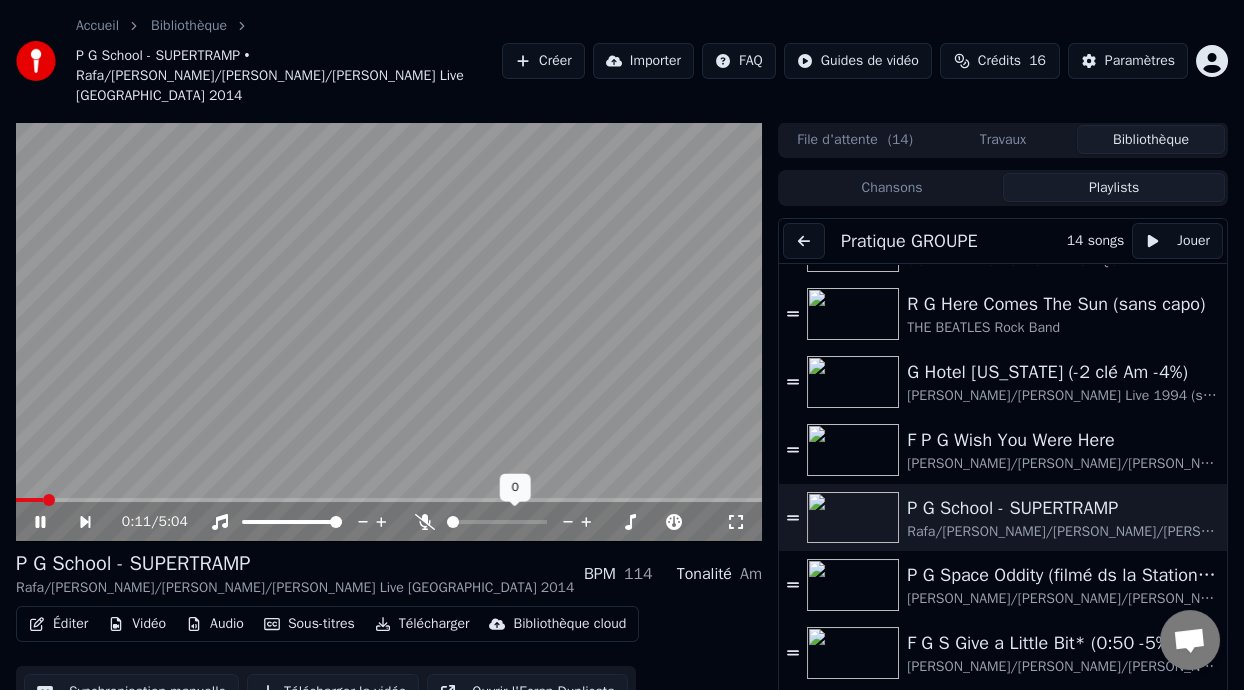 click 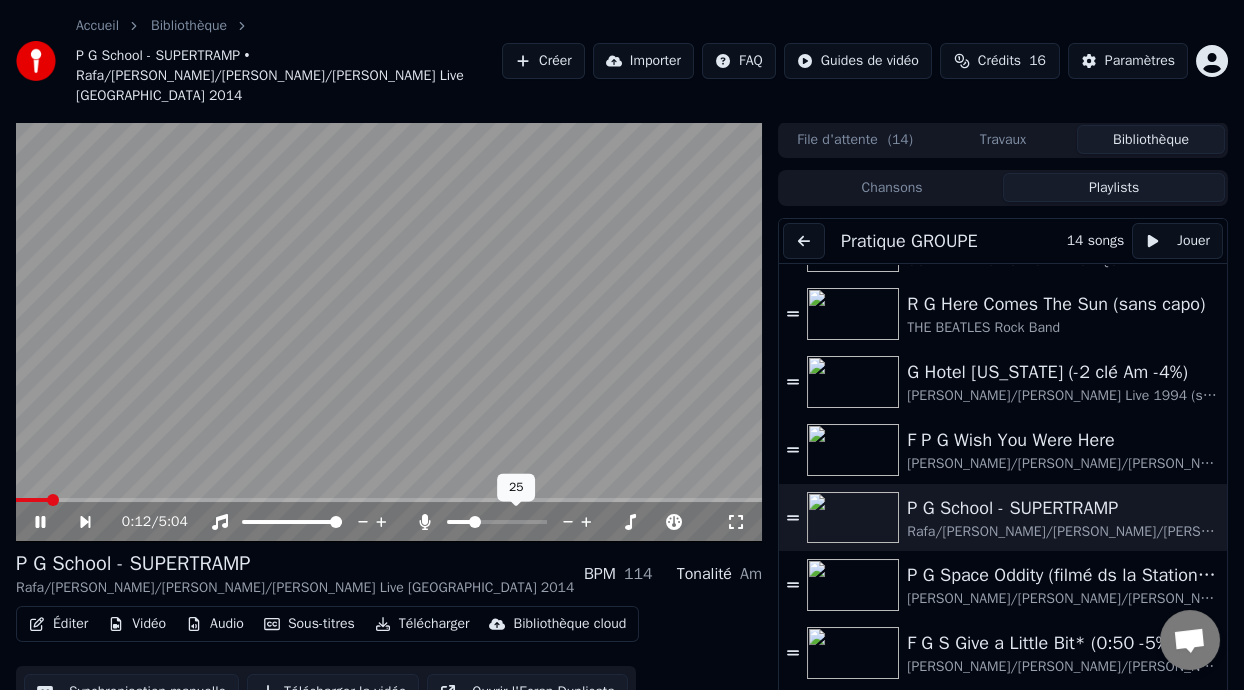 click at bounding box center (459, 522) 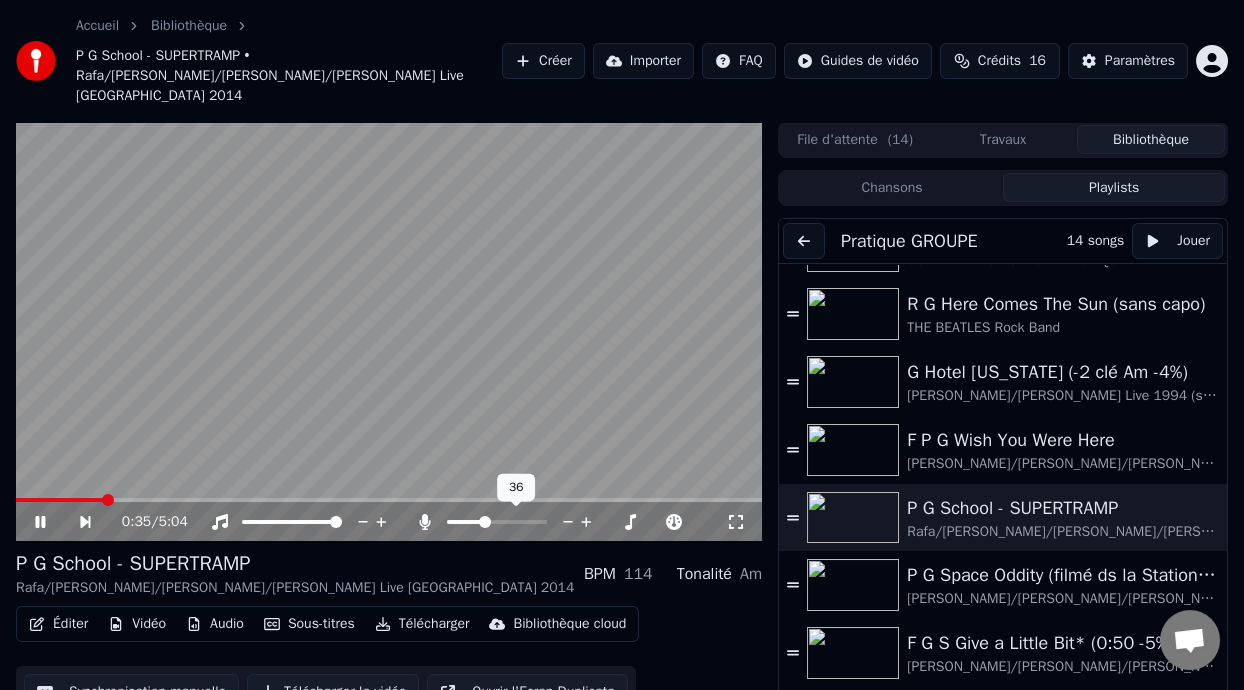 click at bounding box center [485, 522] 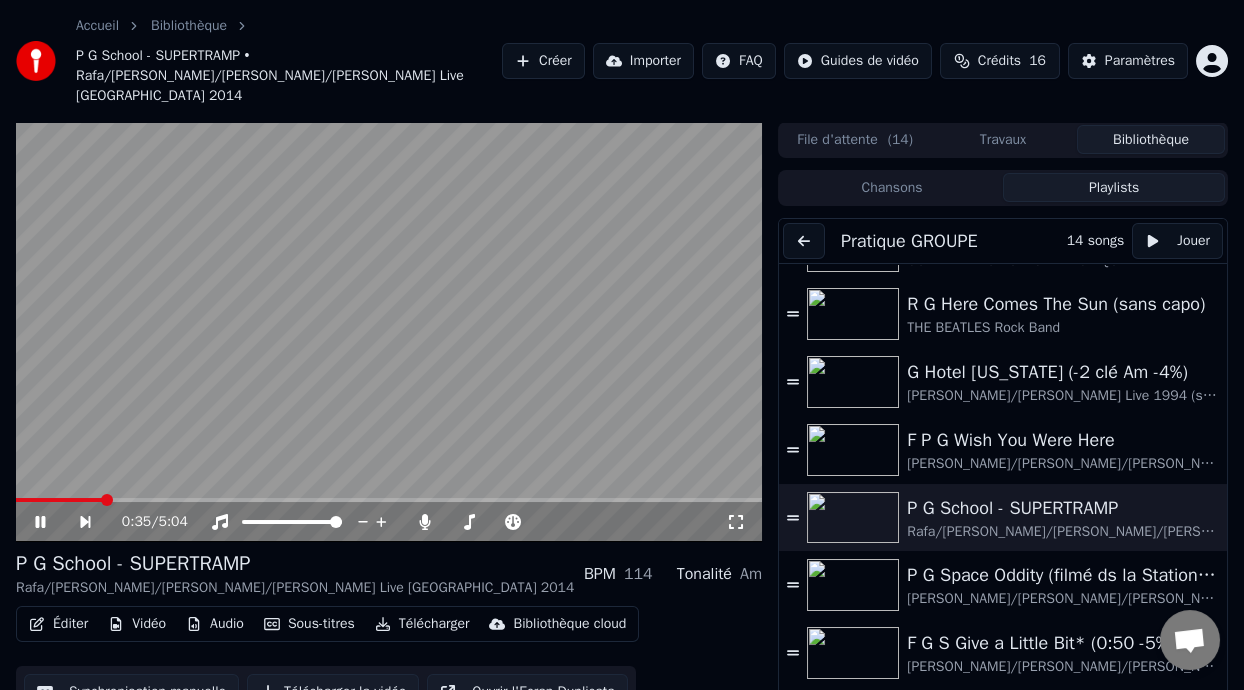 click 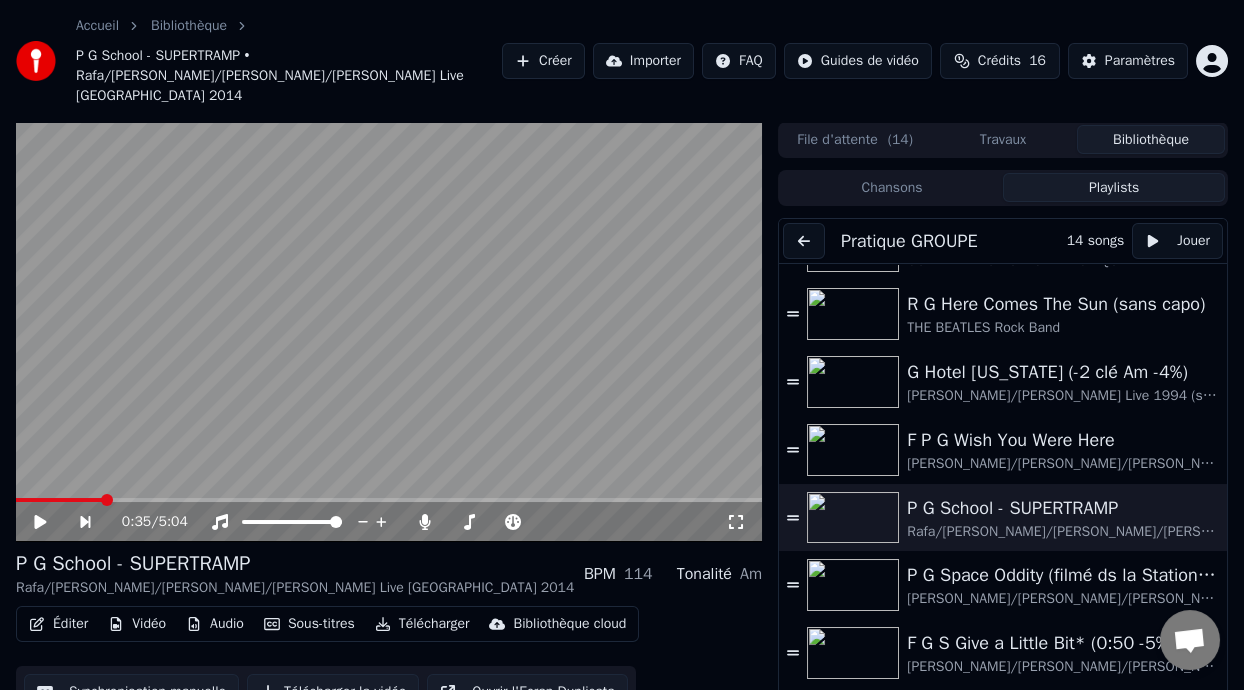 click on "Télécharger" at bounding box center [422, 624] 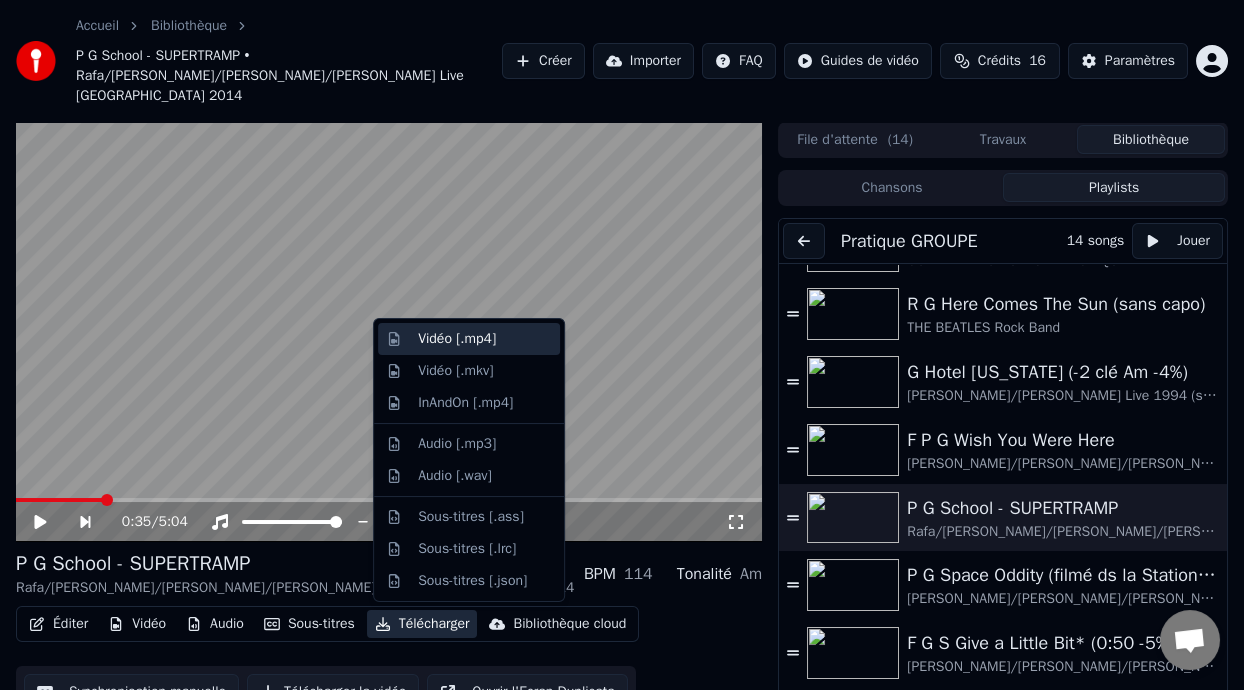 click on "Vidéo [.mp4]" at bounding box center [485, 339] 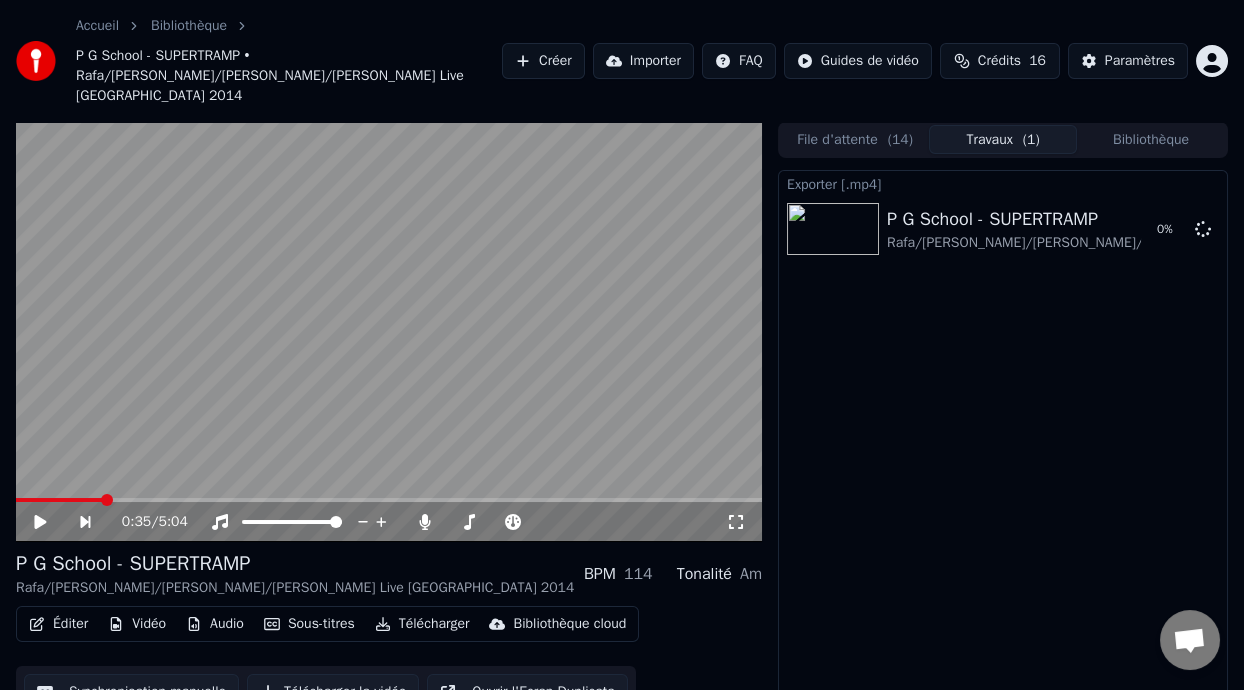 click on "File d'attente ( 14 )" at bounding box center (855, 139) 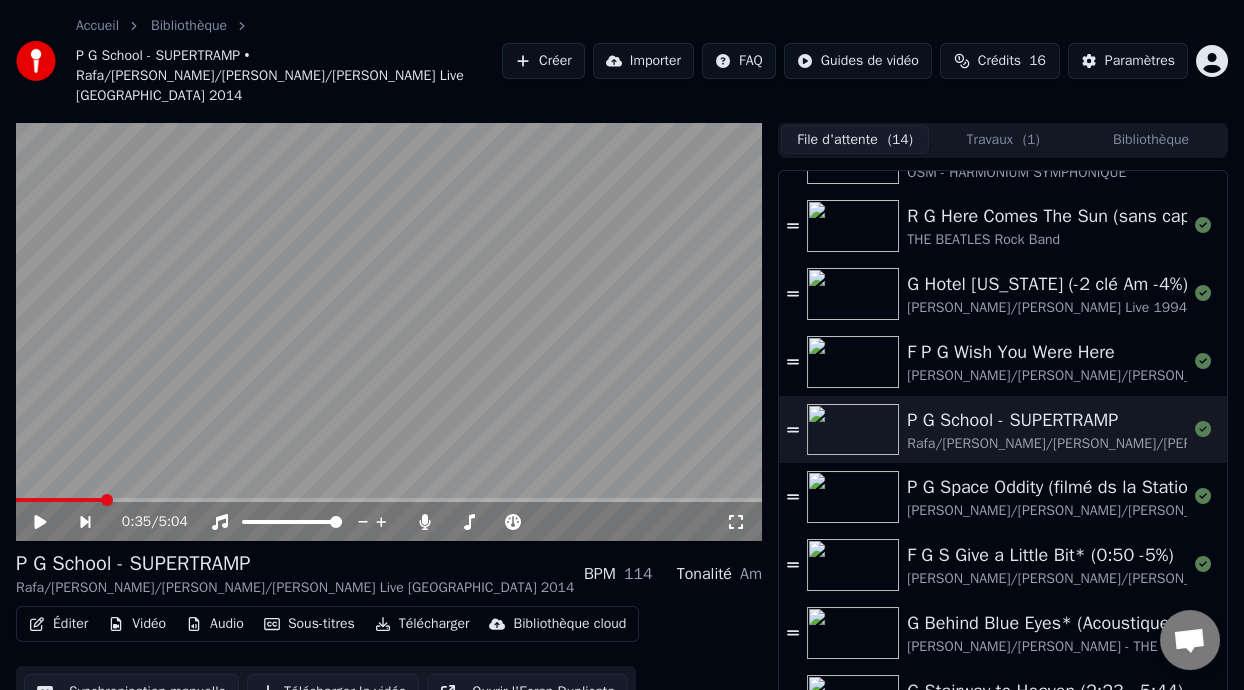 scroll, scrollTop: 114, scrollLeft: 0, axis: vertical 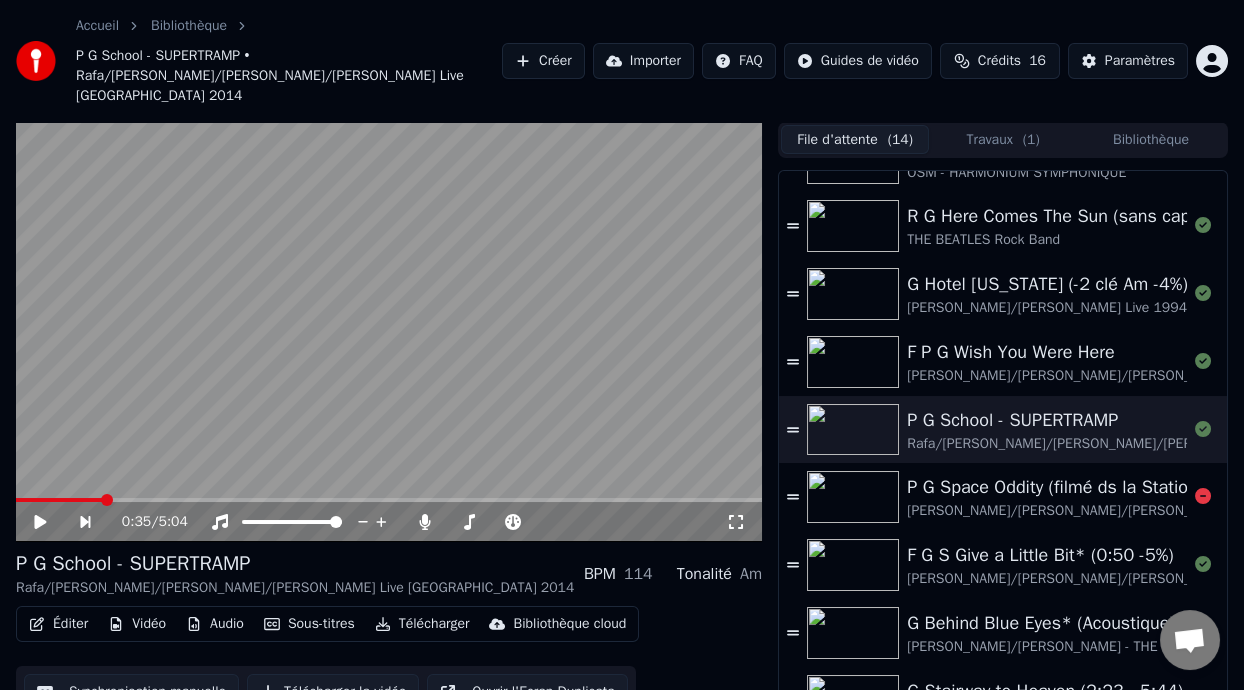 click on "P G Space Oddity (filmé ds la Station Spatiale Internationale)" at bounding box center [1190, 487] 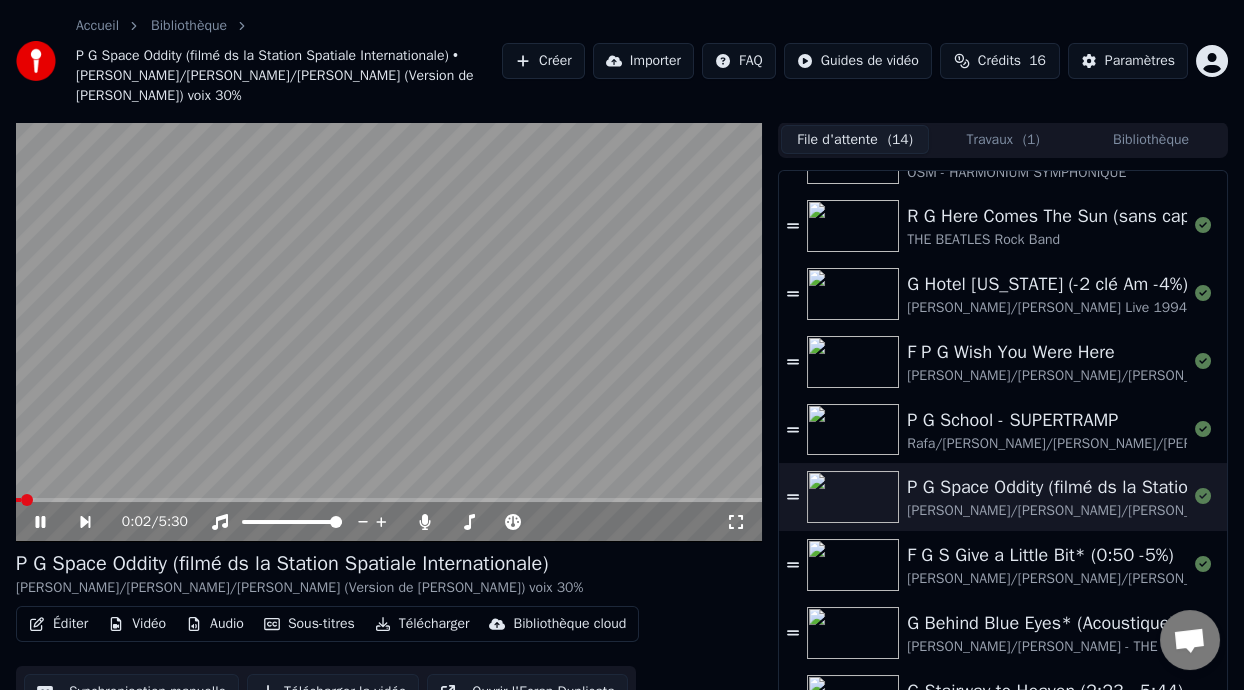 click 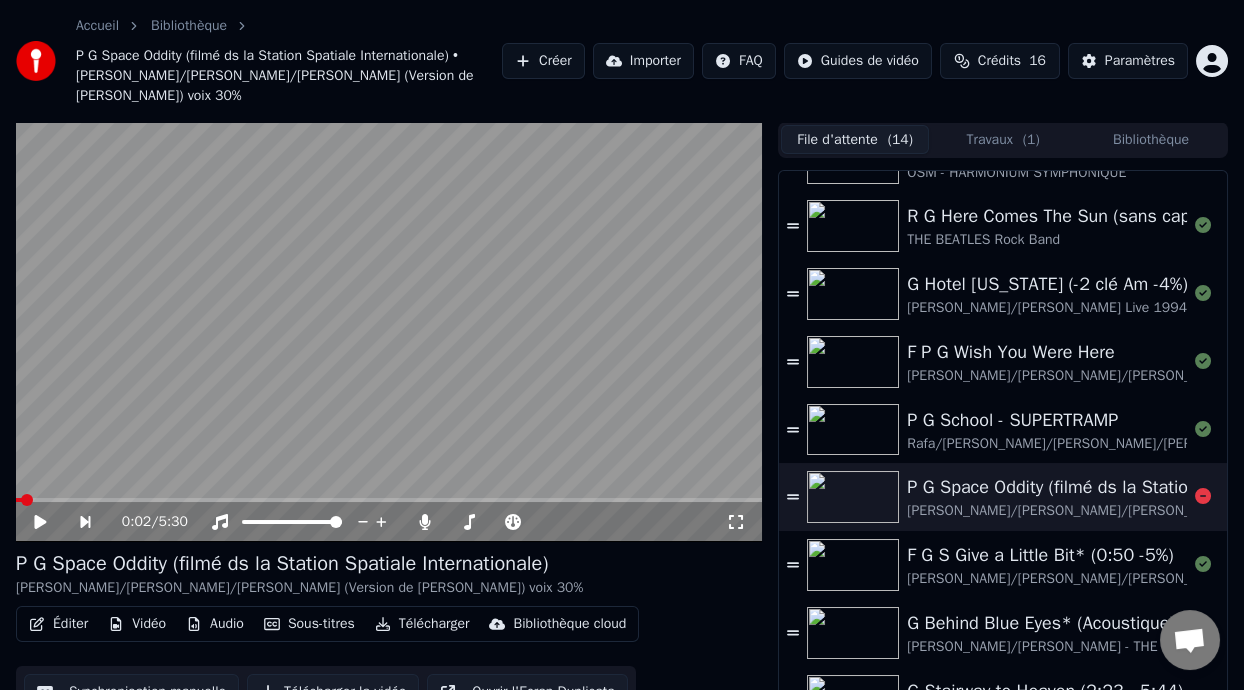 click on "P G Space Oddity (filmé ds la Station Spatiale Internationale)" at bounding box center [1190, 487] 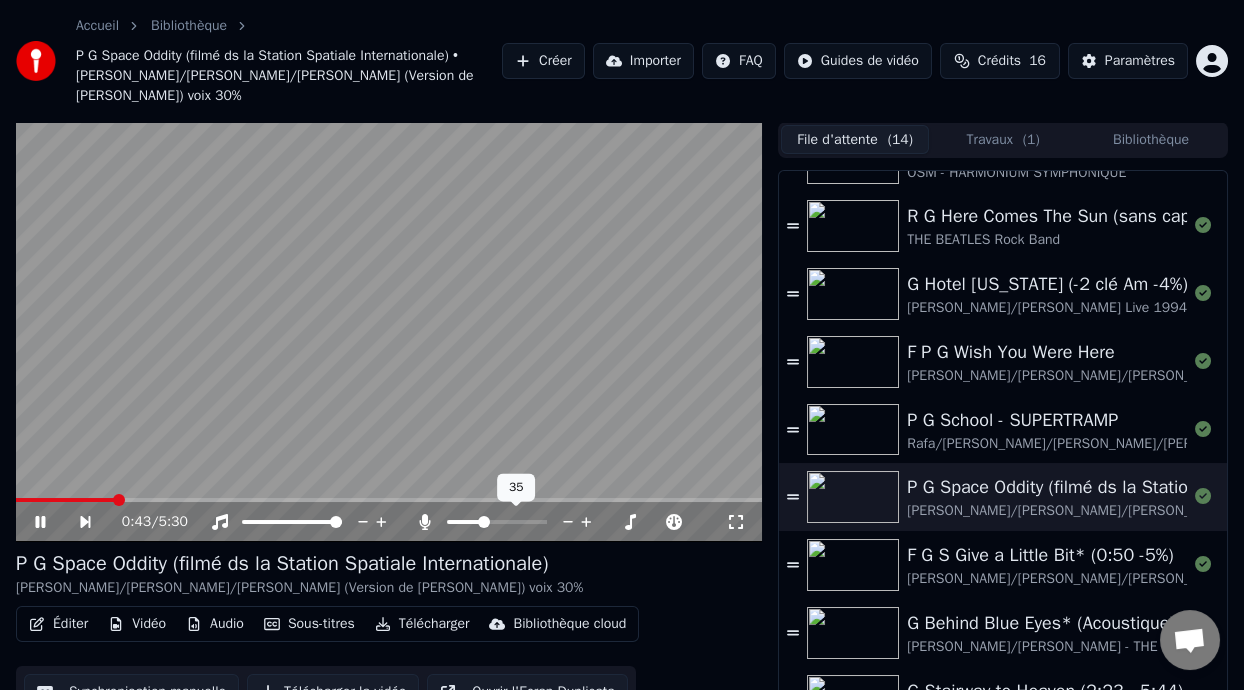 click at bounding box center (464, 522) 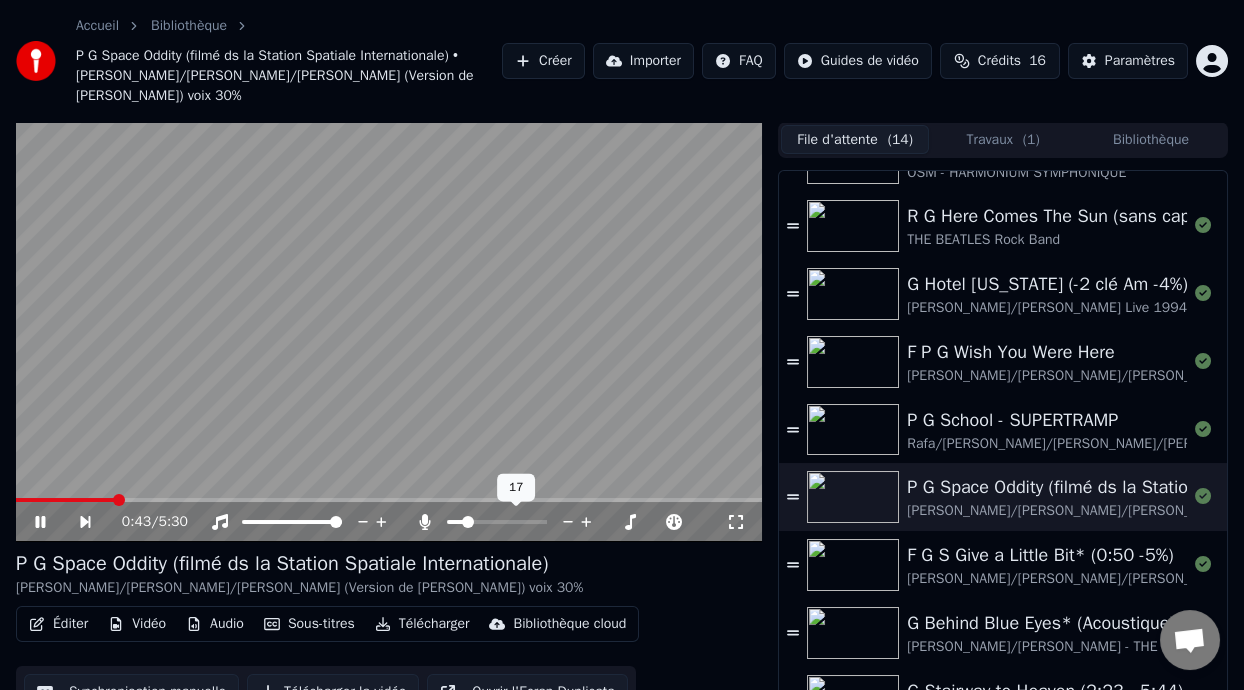 click at bounding box center [515, 522] 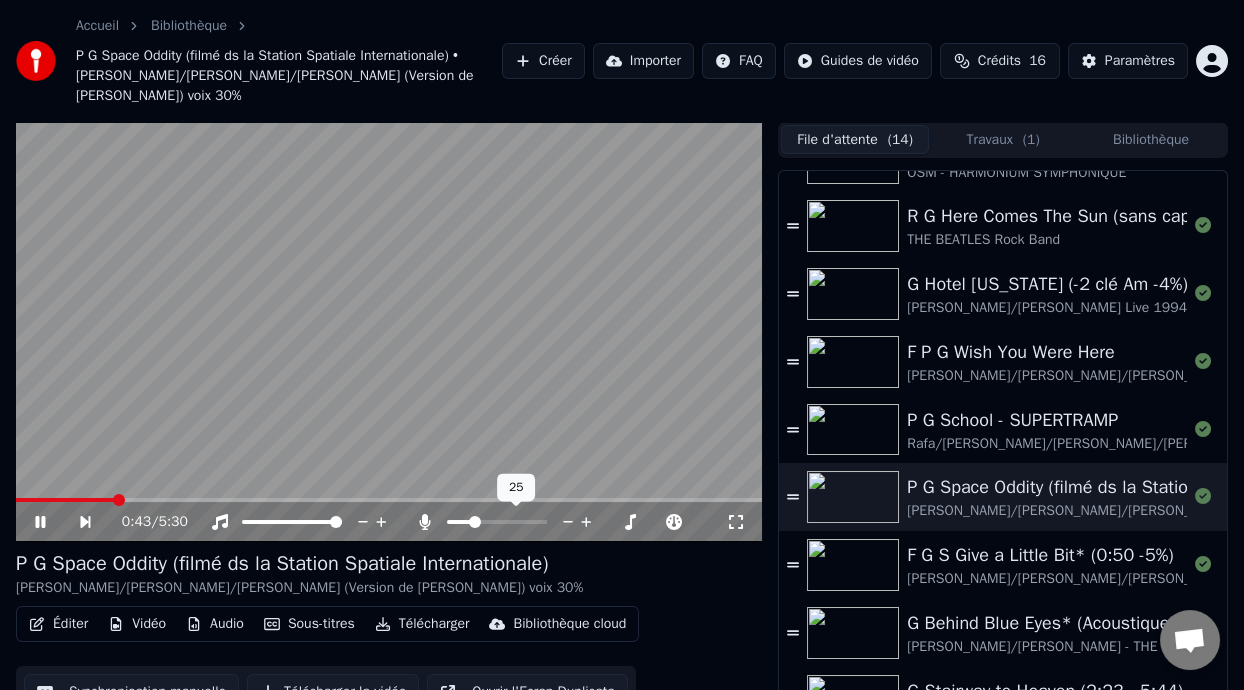 click at bounding box center (475, 522) 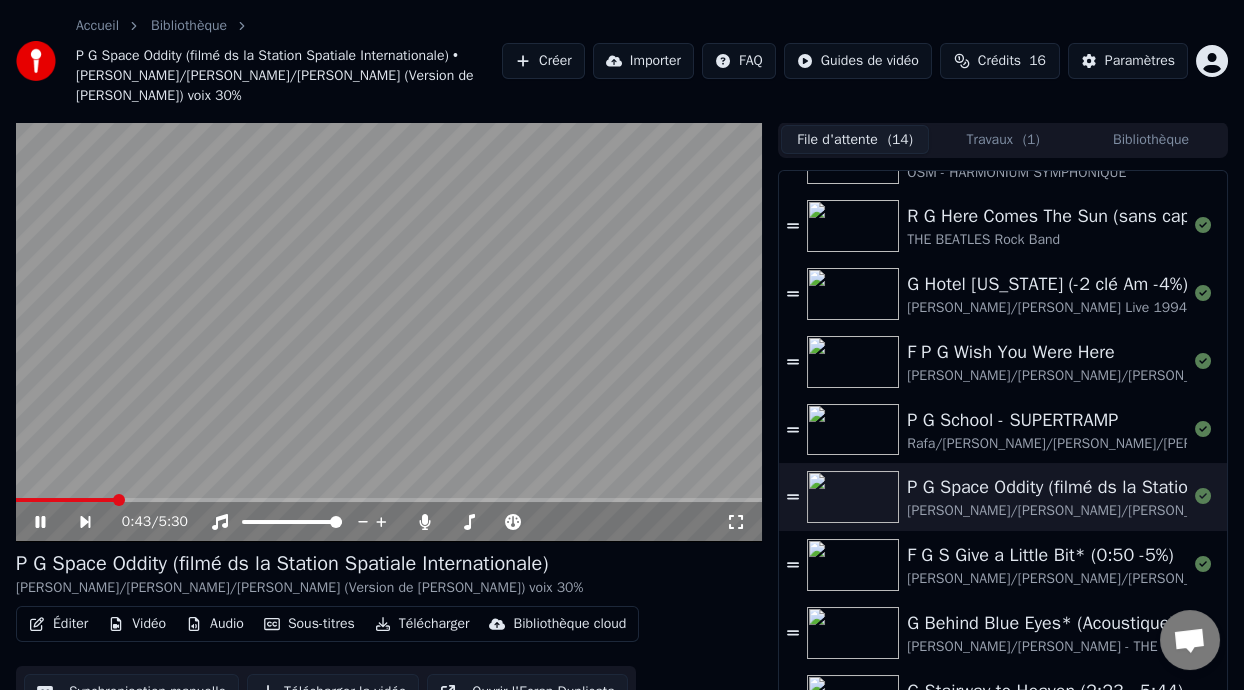 click on "P G Space Oddity (filmé ds la Station Spatiale Internationale) [PERSON_NAME]/[PERSON_NAME]/[PERSON_NAME] (Version de [PERSON_NAME]) voix 30%" at bounding box center (389, 574) 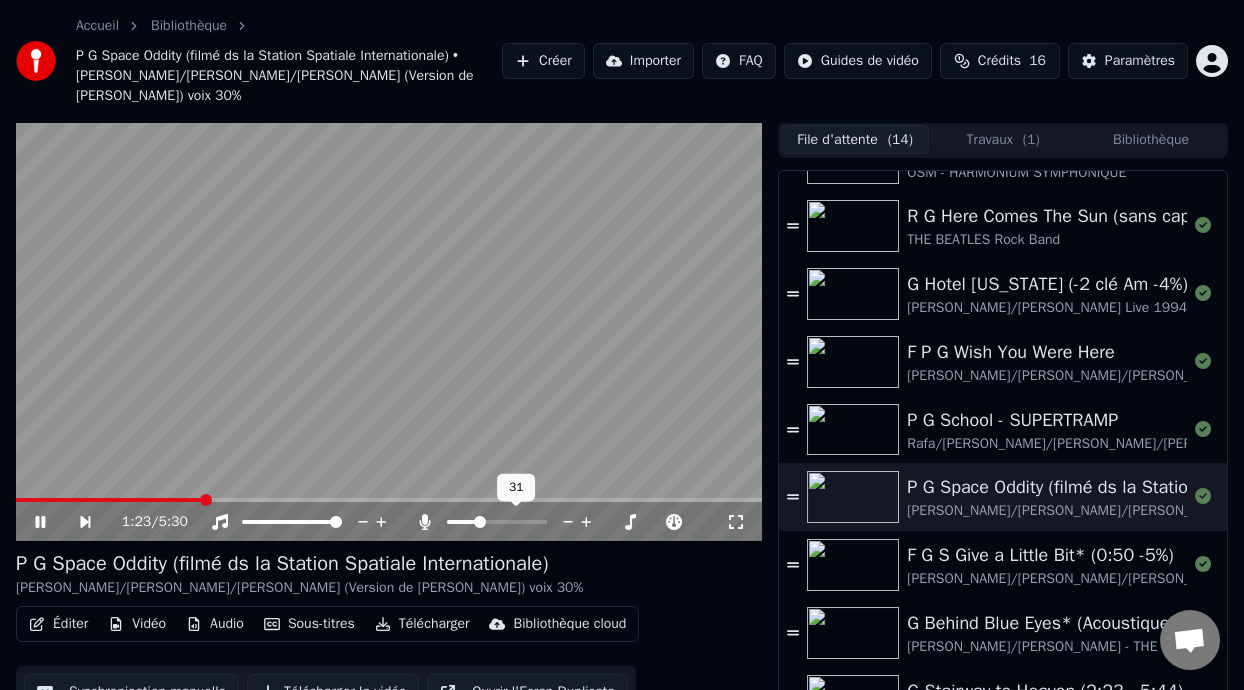 click at bounding box center [480, 522] 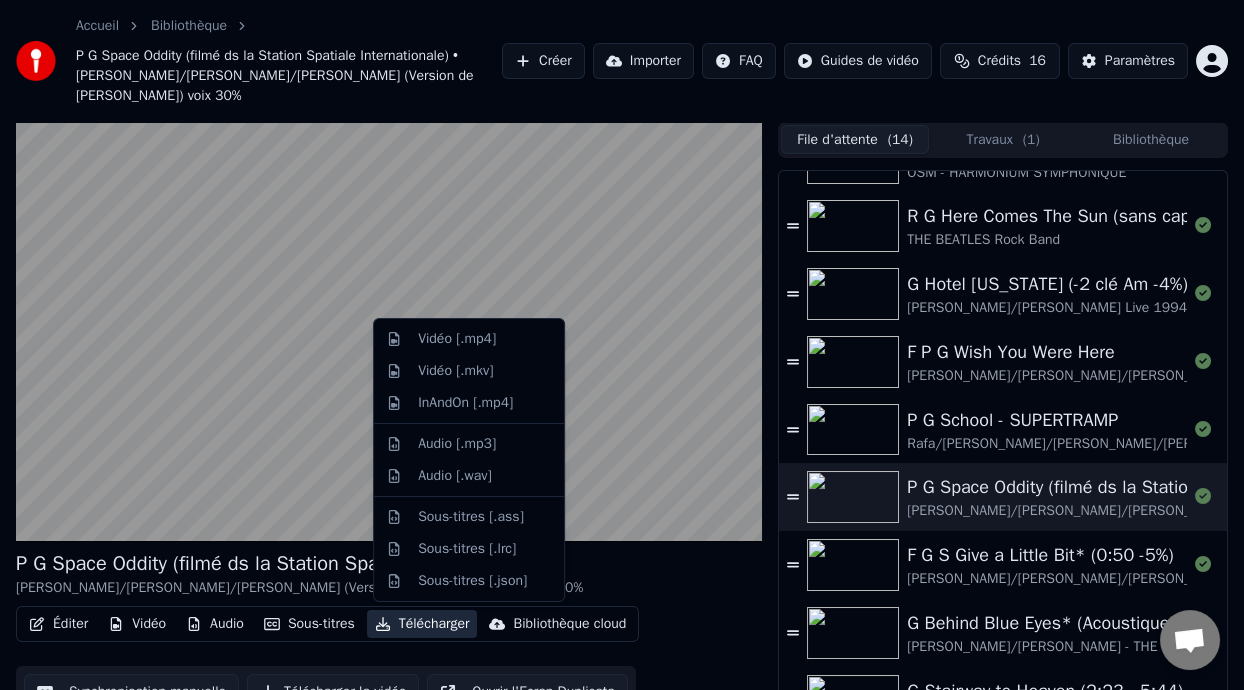click on "Télécharger" at bounding box center [422, 624] 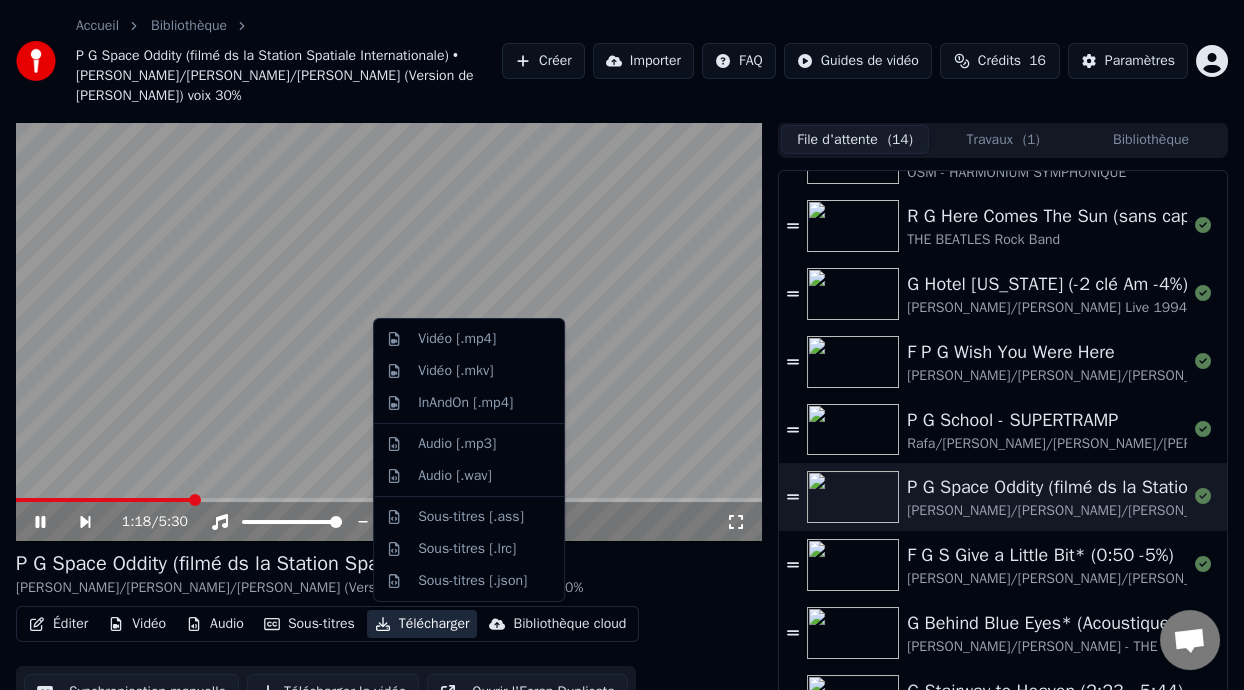 click 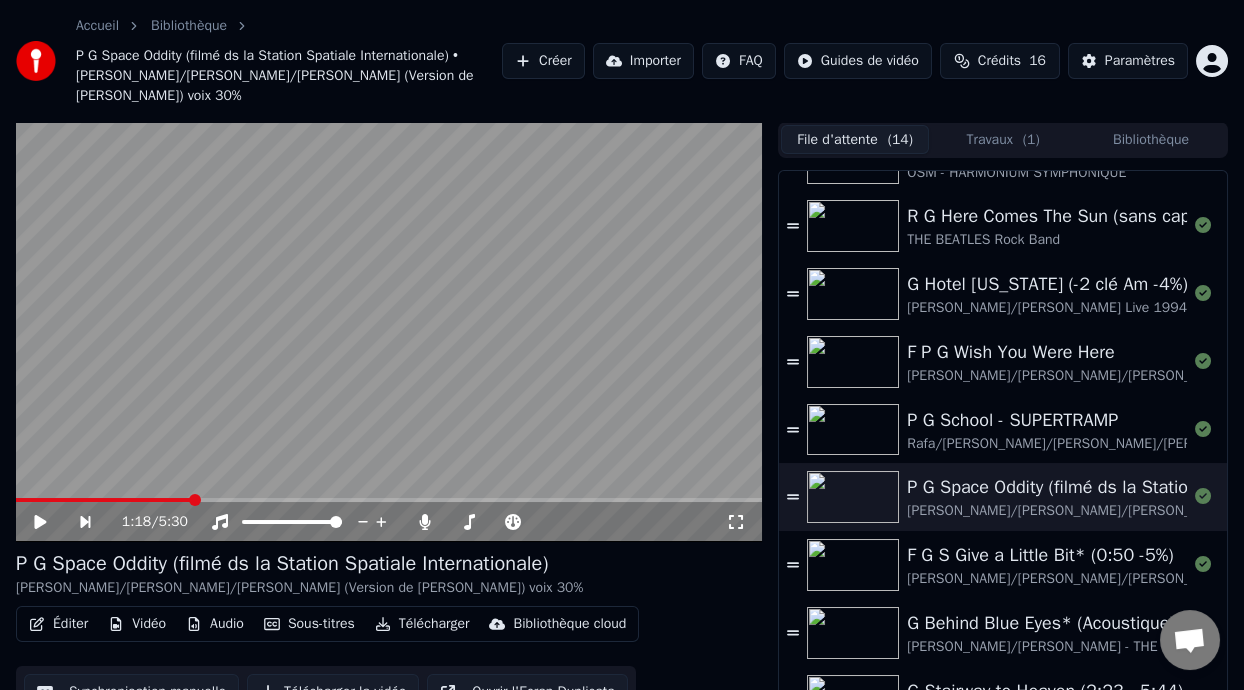 click on "Télécharger" at bounding box center (422, 624) 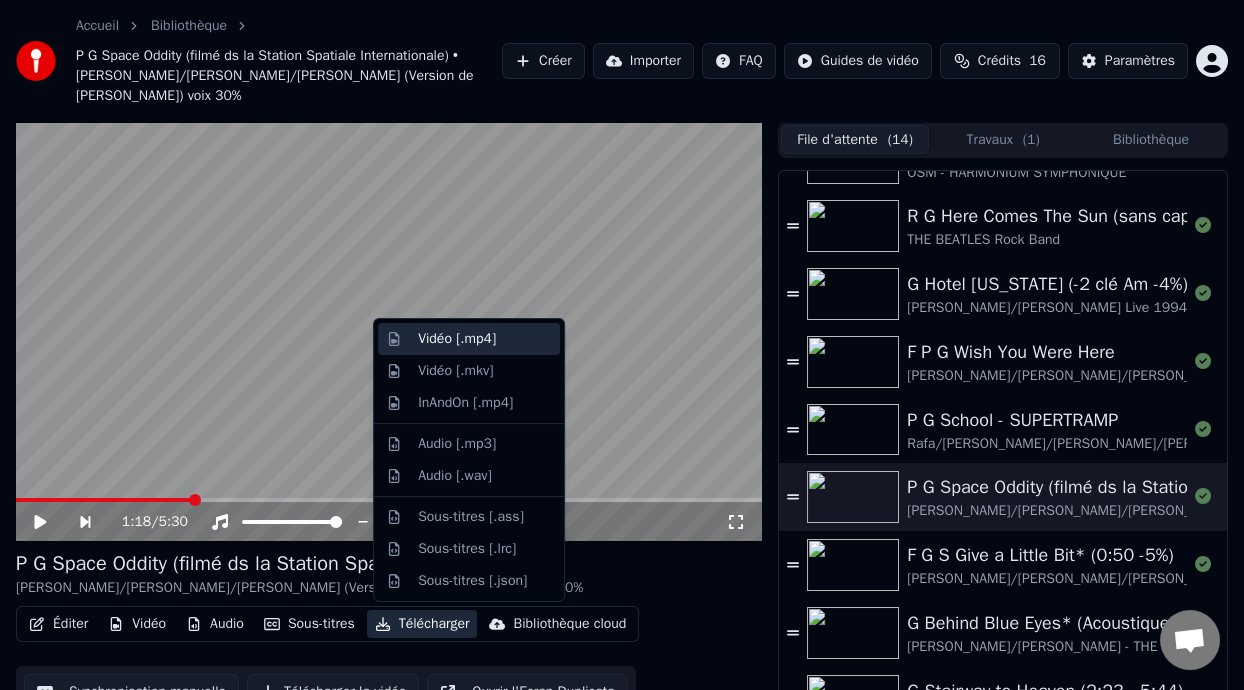 click on "Vidéo [.mp4]" at bounding box center [485, 339] 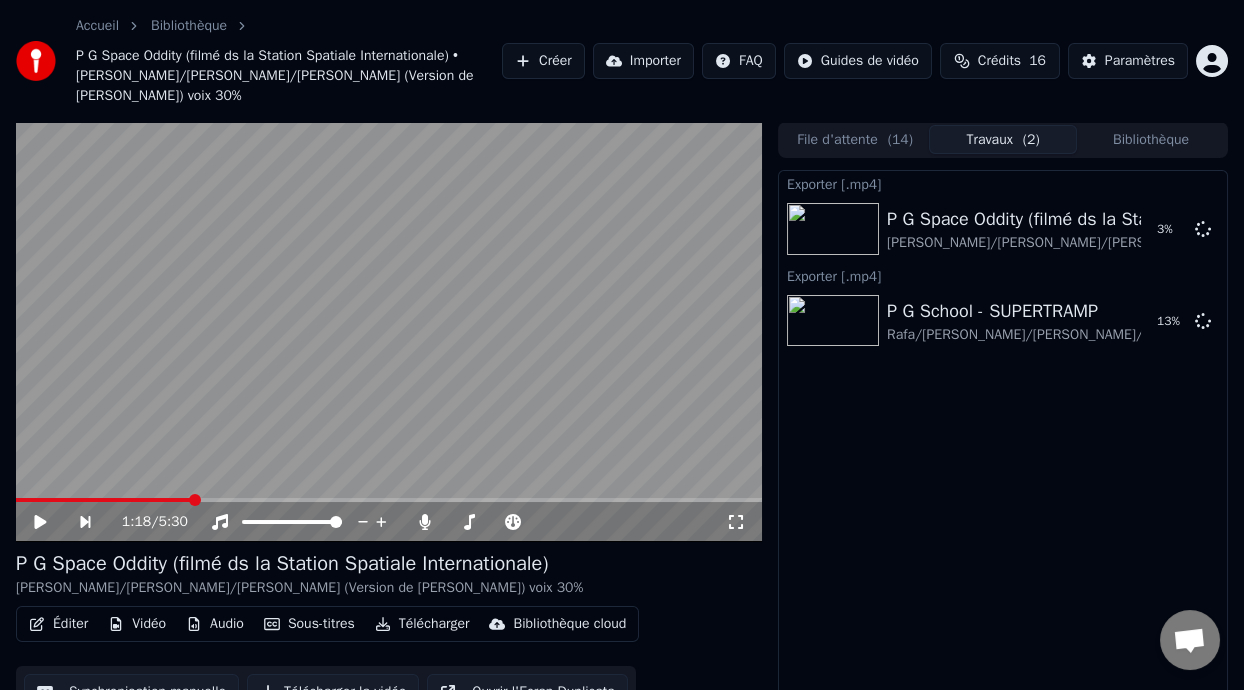 click on "File d'attente ( 14 )" at bounding box center [855, 139] 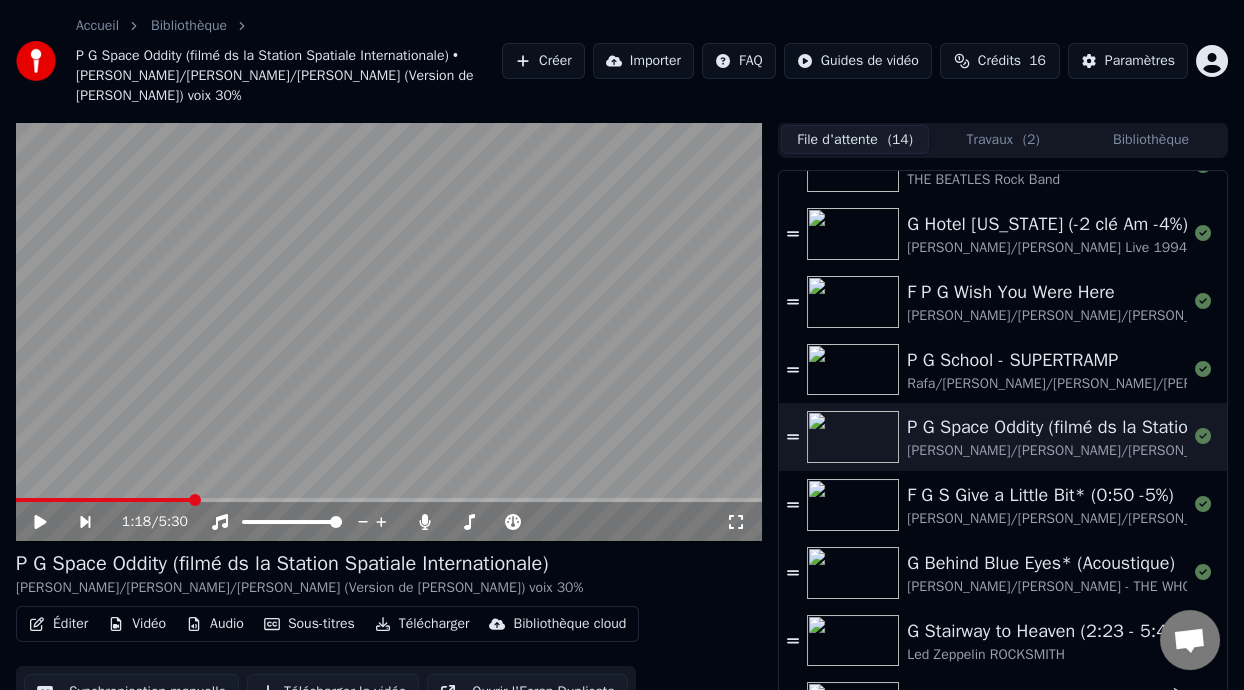 scroll, scrollTop: 172, scrollLeft: 0, axis: vertical 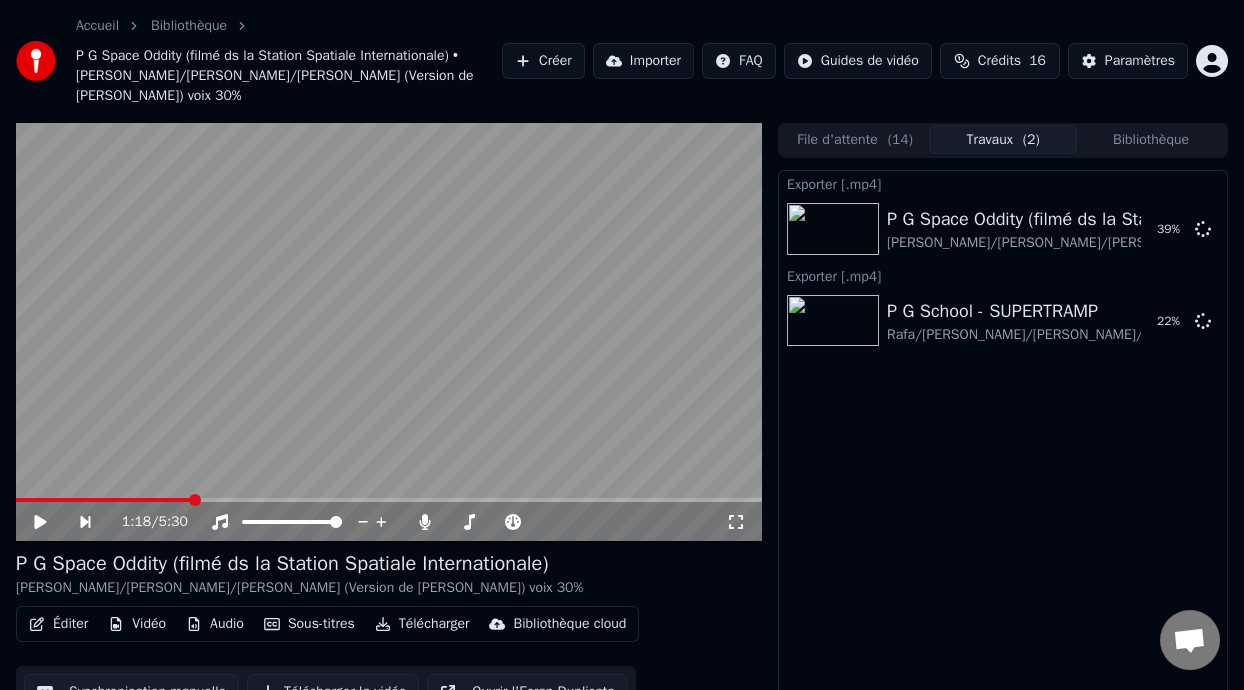 click on "Travaux ( 2 )" at bounding box center (1003, 139) 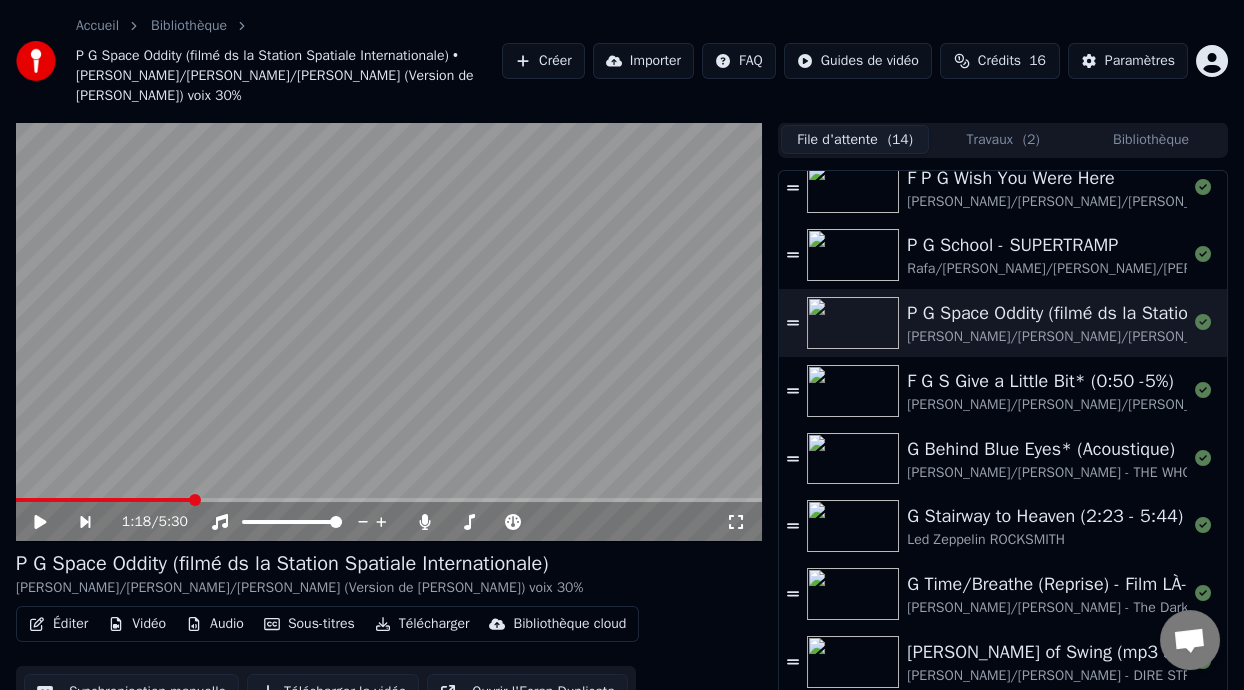scroll, scrollTop: 283, scrollLeft: 0, axis: vertical 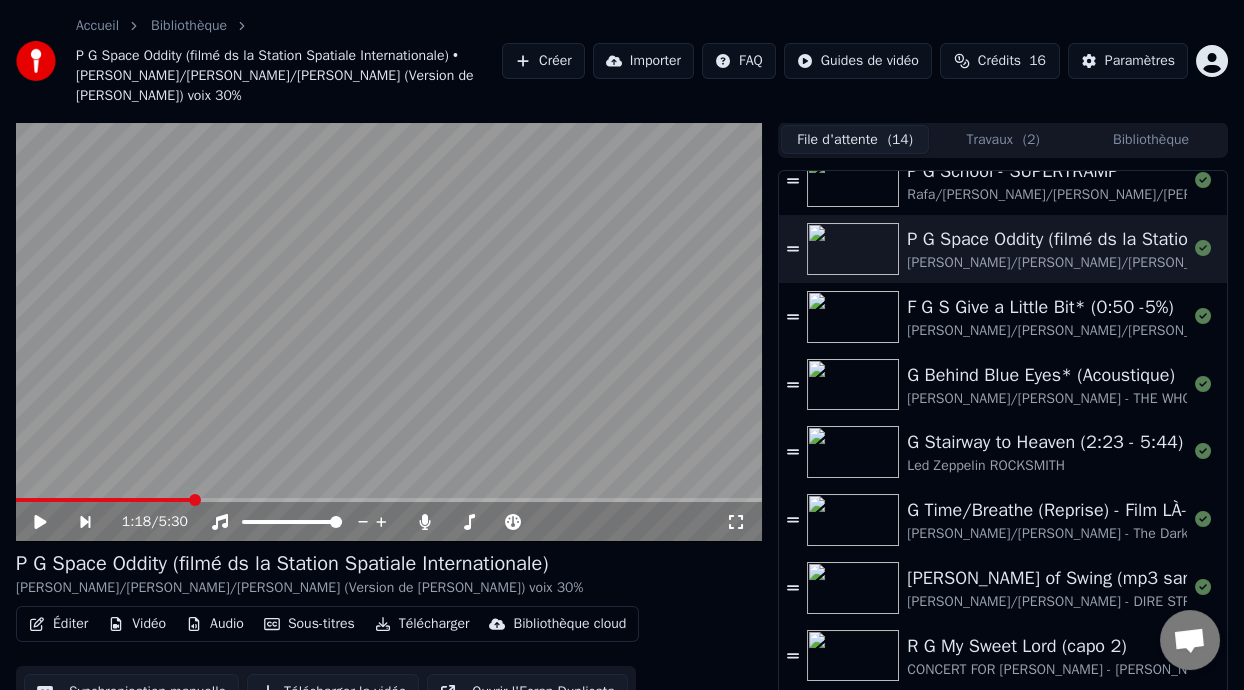 click on "( 2 )" at bounding box center [1031, 140] 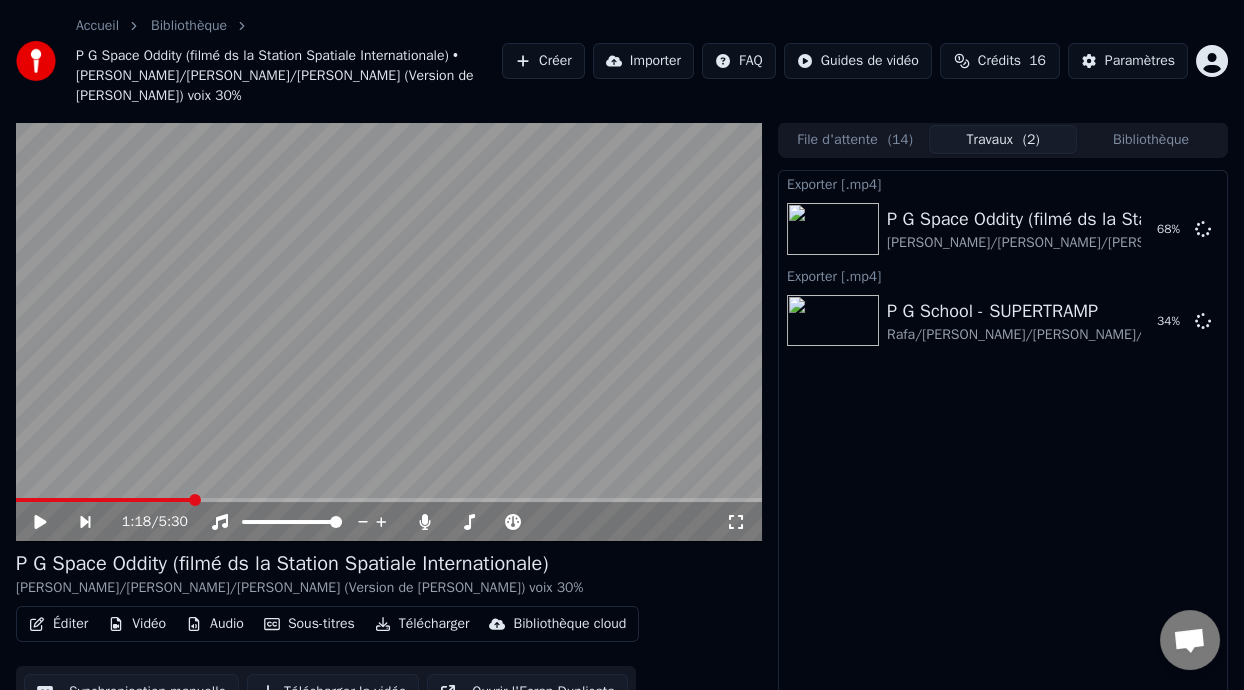 click on "( 14 )" at bounding box center (900, 140) 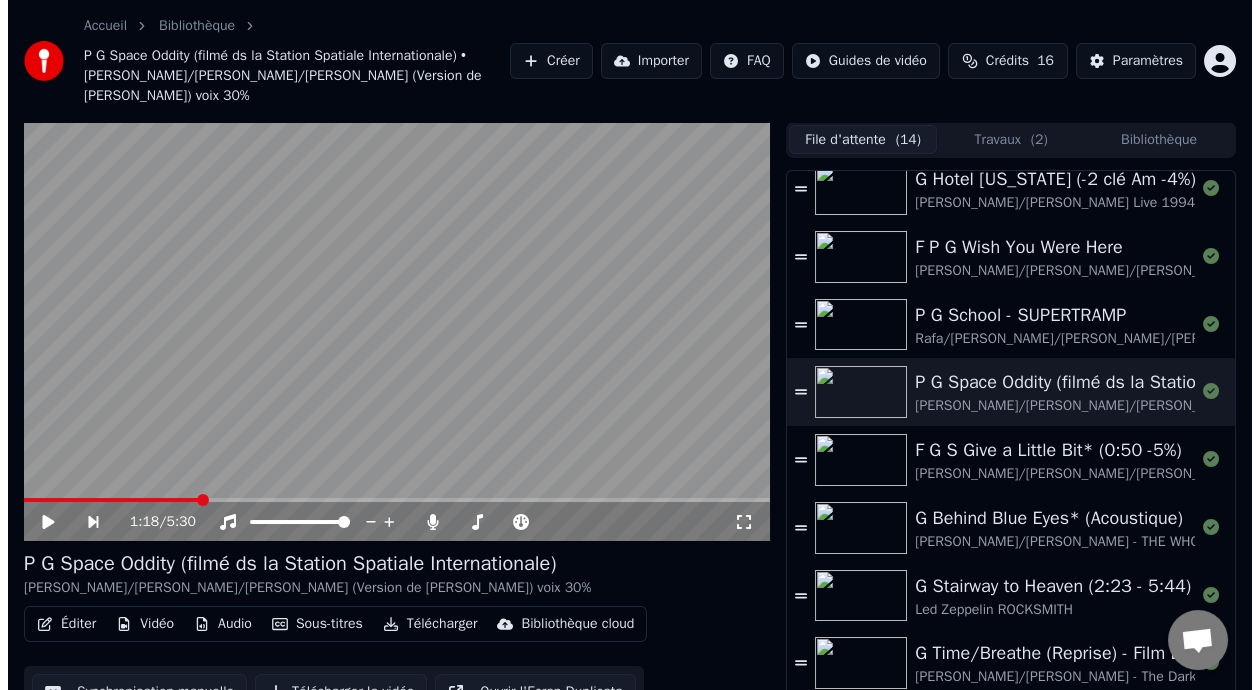 scroll, scrollTop: 234, scrollLeft: 0, axis: vertical 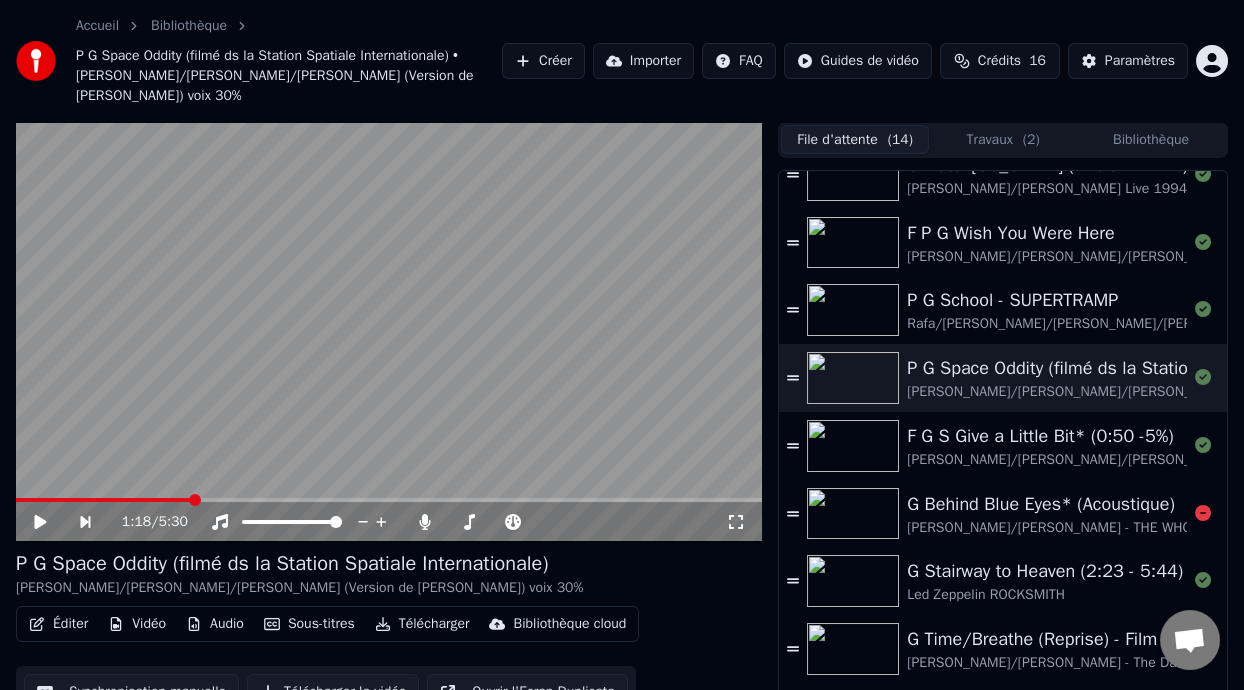 click on "G Behind Blue Eyes* (Acoustique)" at bounding box center [1235, 504] 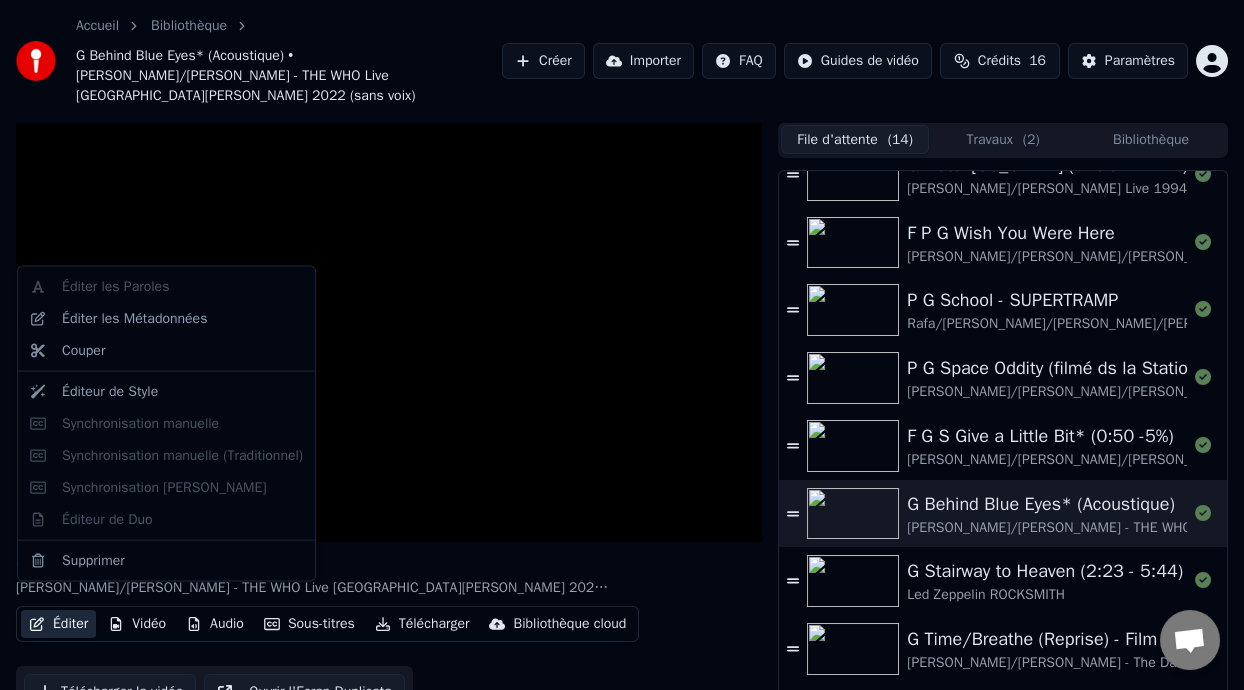 click on "Éditer" at bounding box center [58, 624] 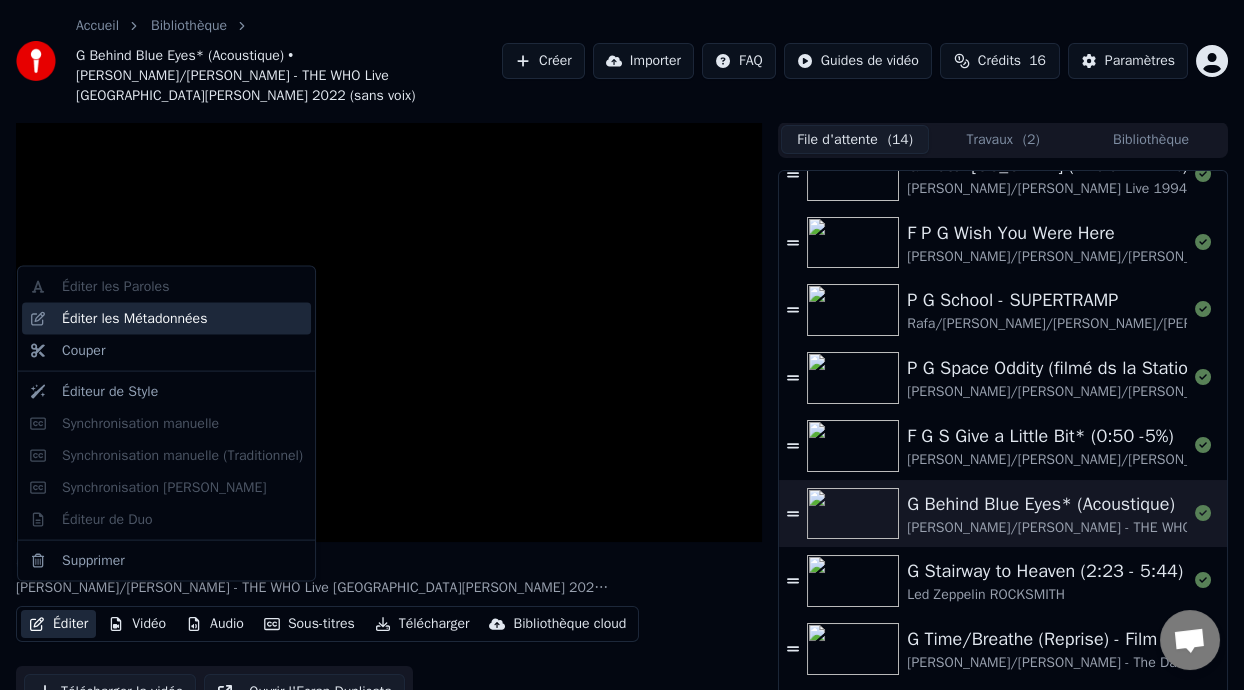 click on "Éditer les Métadonnées" at bounding box center (134, 319) 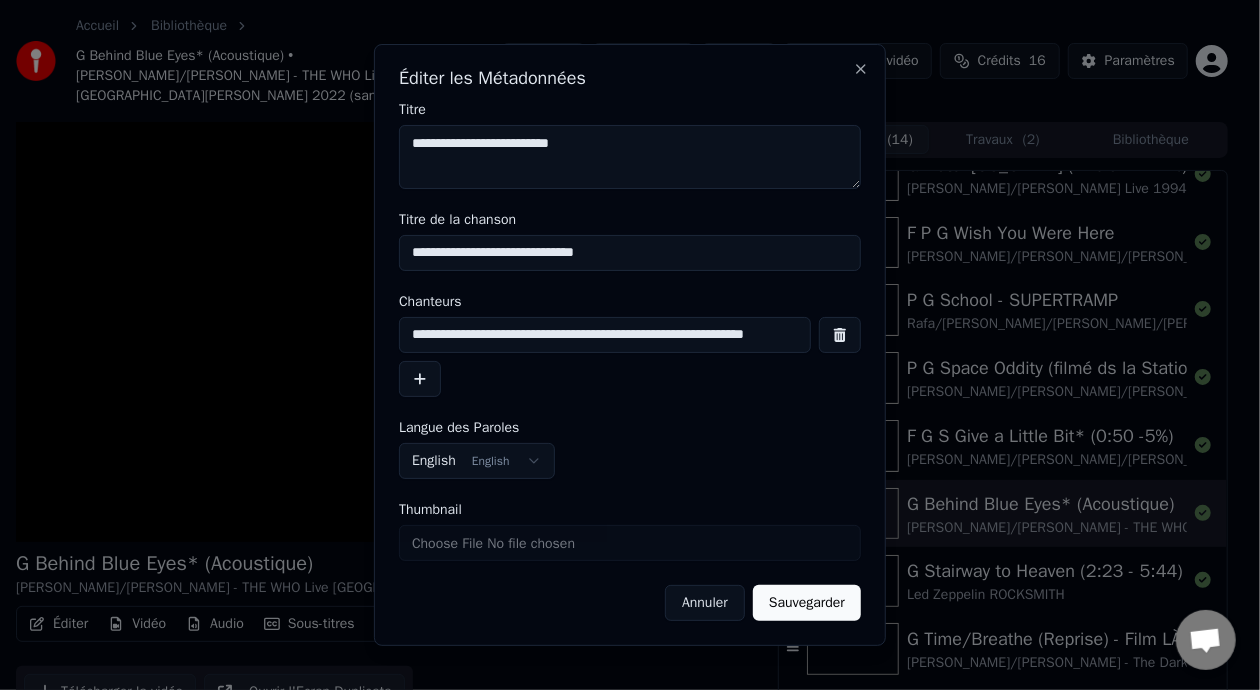 click on "**********" at bounding box center [605, 335] 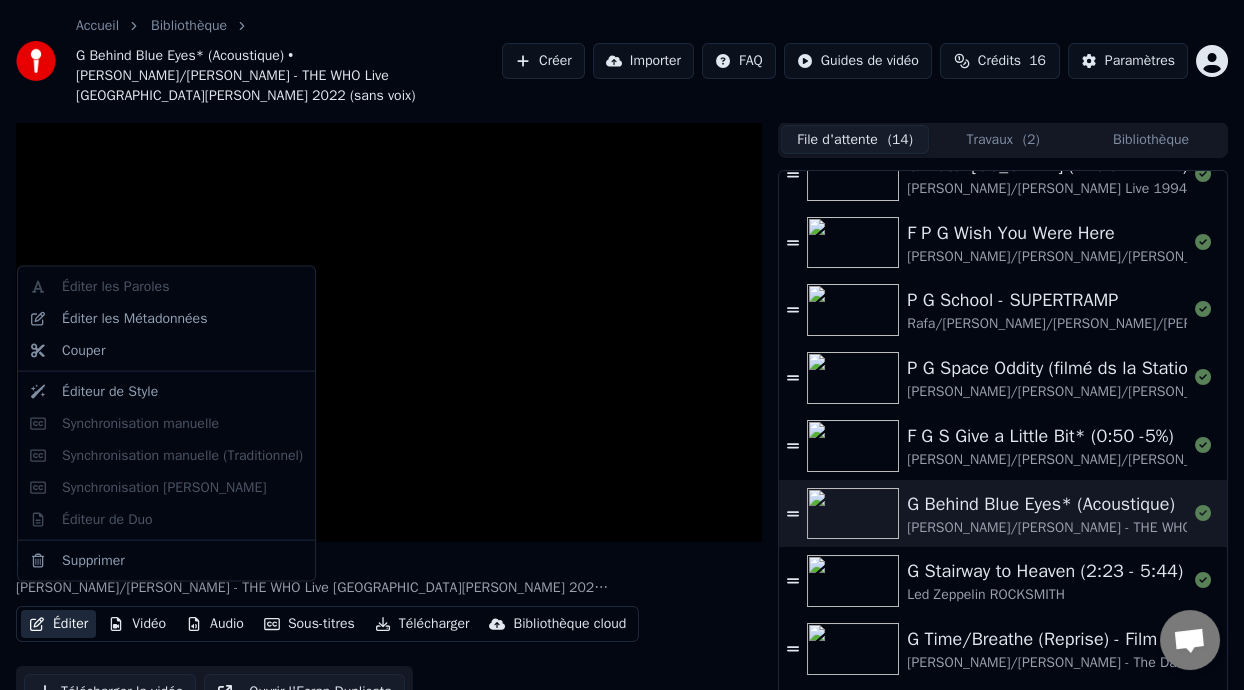 click on "Éditer" at bounding box center [58, 624] 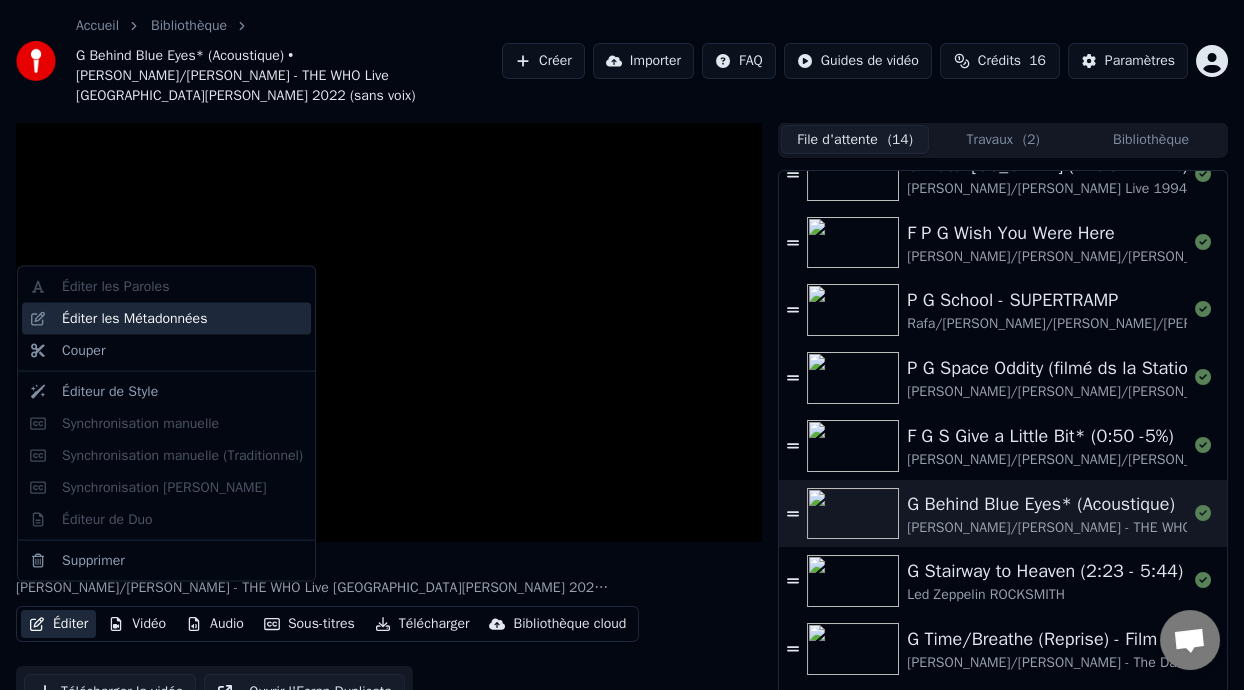 click on "Éditer les Métadonnées" at bounding box center (134, 319) 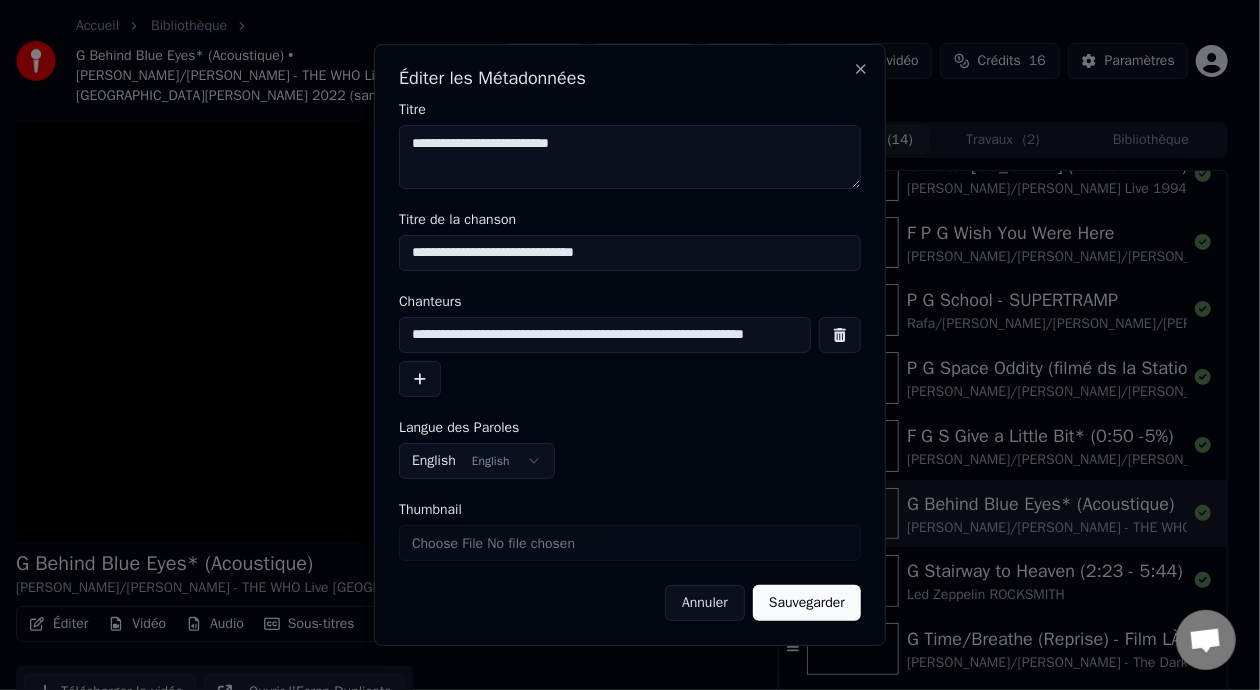 click on "**********" at bounding box center [605, 335] 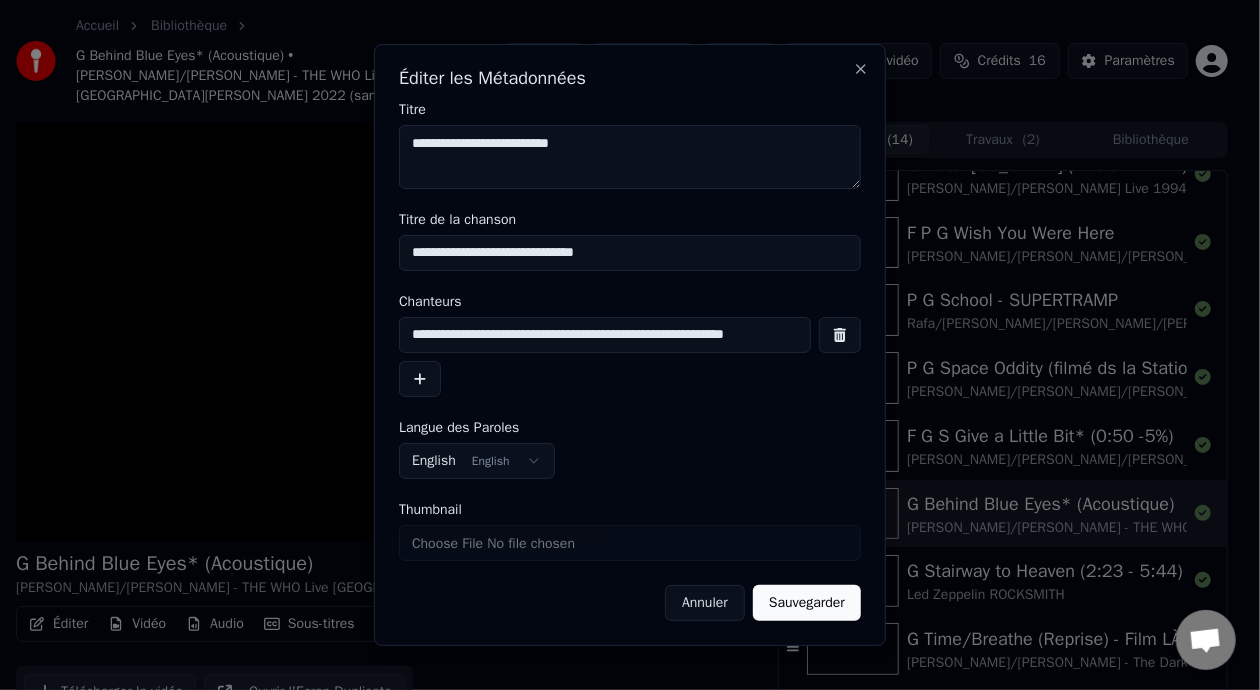 click on "**********" at bounding box center [605, 335] 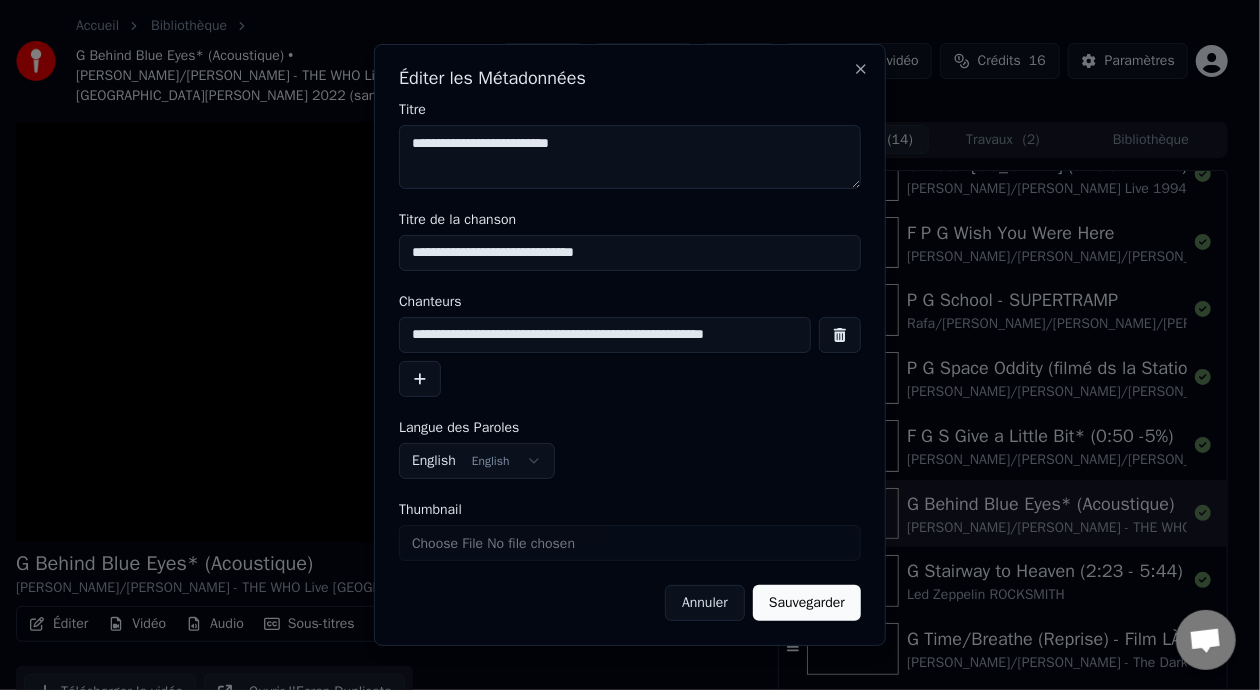 click on "**********" at bounding box center [605, 335] 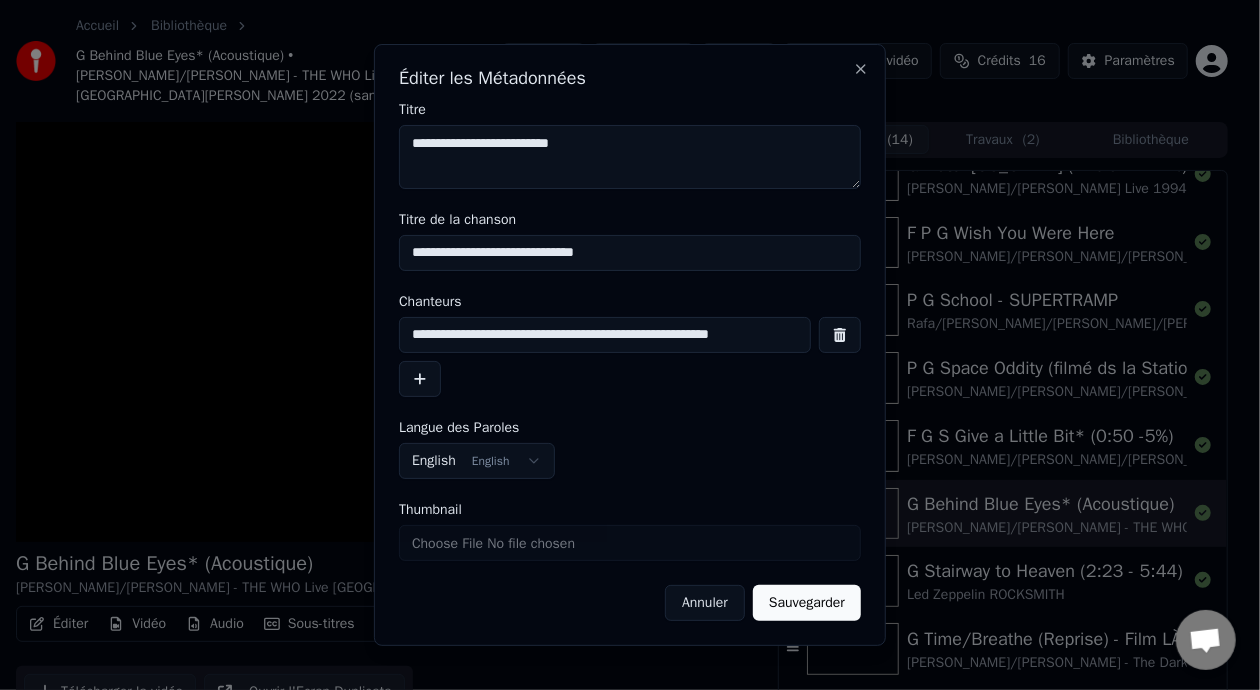 type on "**********" 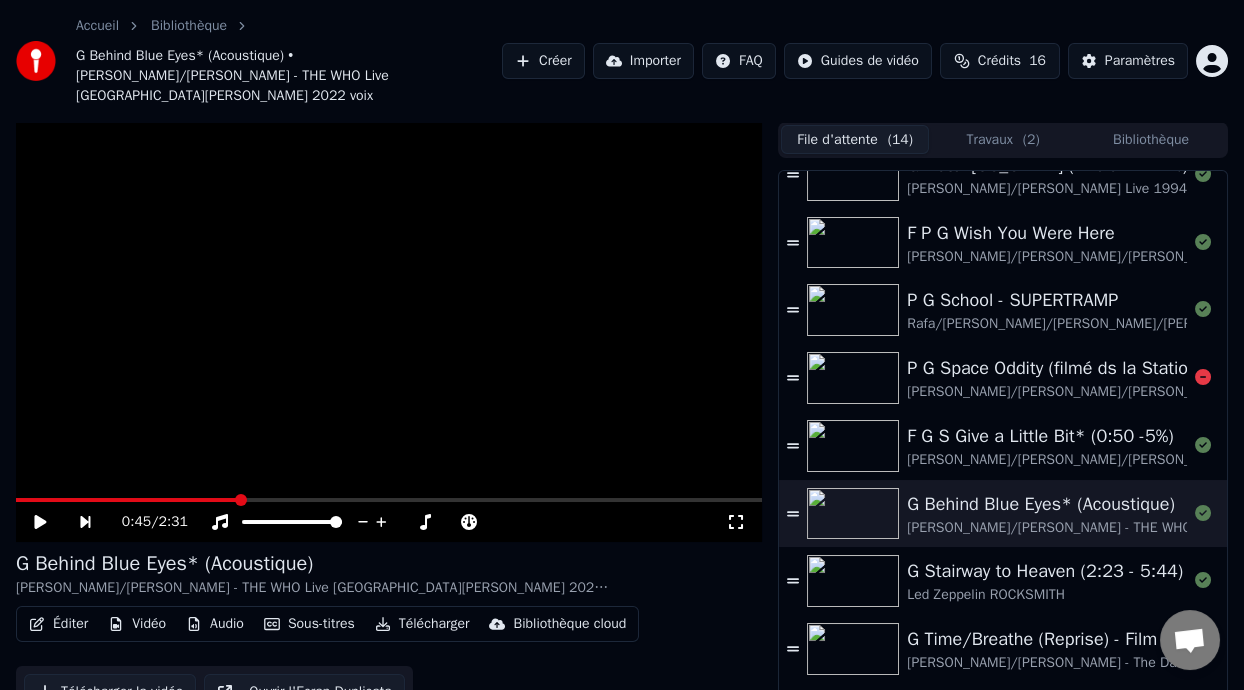 click on "P G Space Oddity (filmé ds la Station Spatiale Internationale)" at bounding box center [1190, 368] 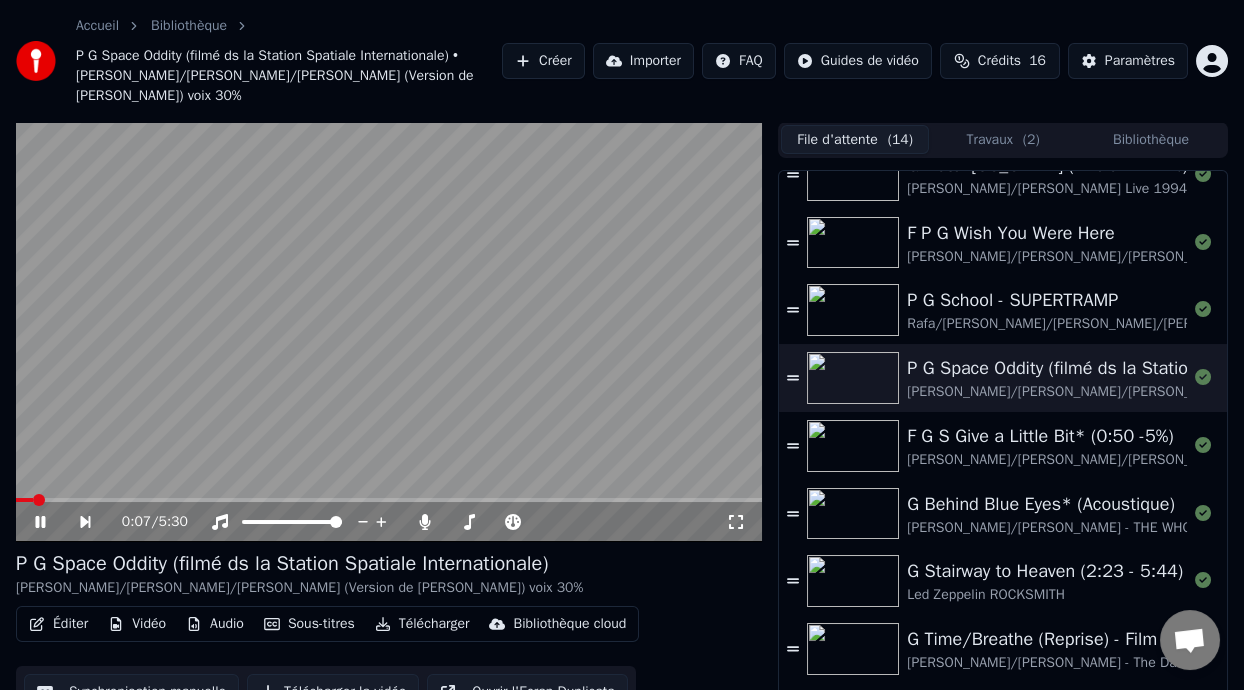click 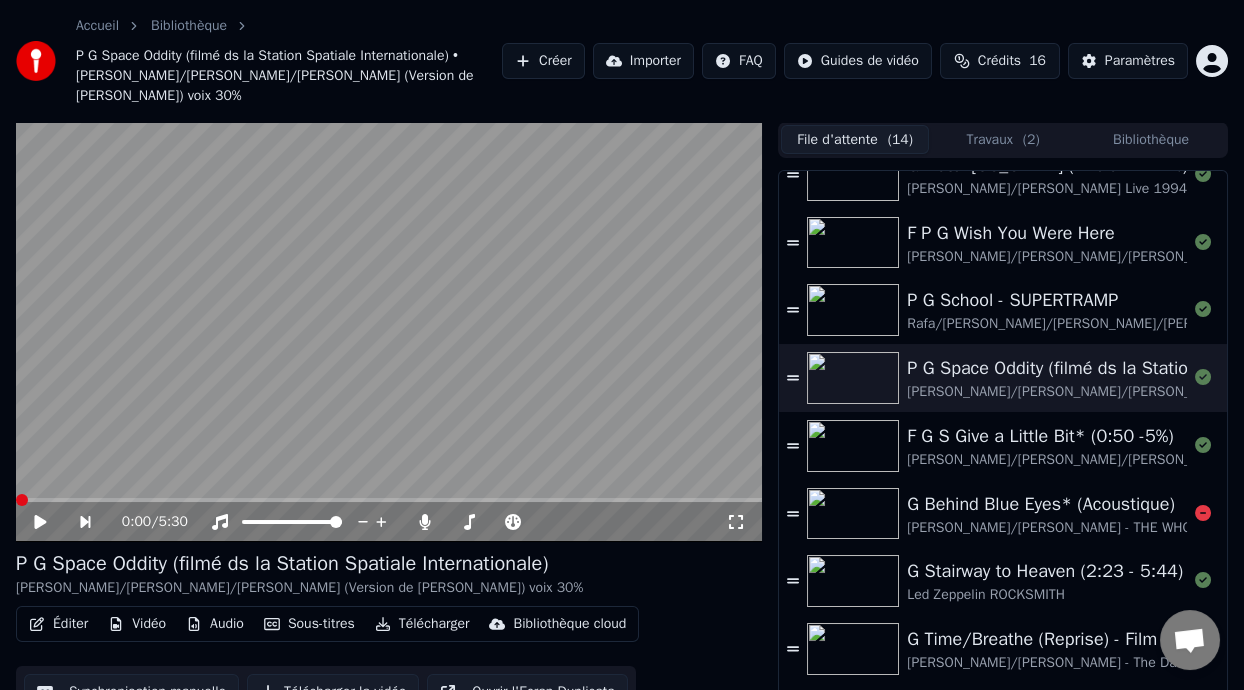 click on "G Behind Blue Eyes* (Acoustique)" at bounding box center [1214, 504] 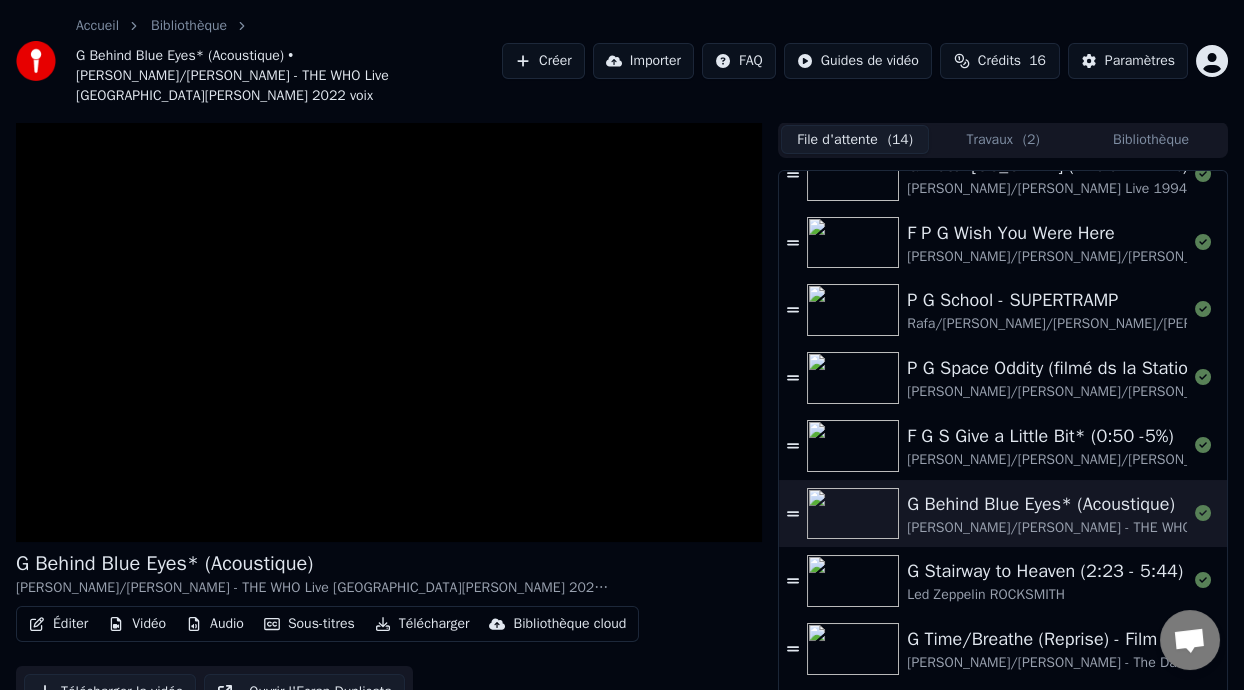 click on "Éditer" at bounding box center [58, 624] 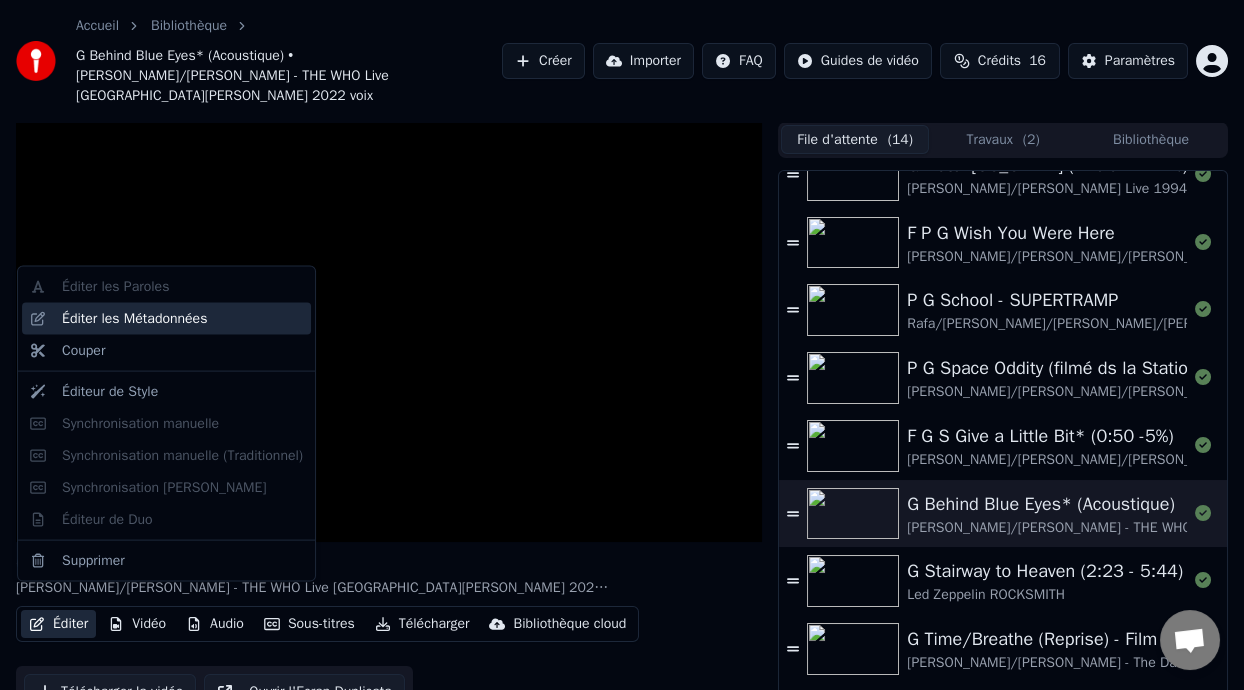 click on "Éditer les Métadonnées" at bounding box center (134, 319) 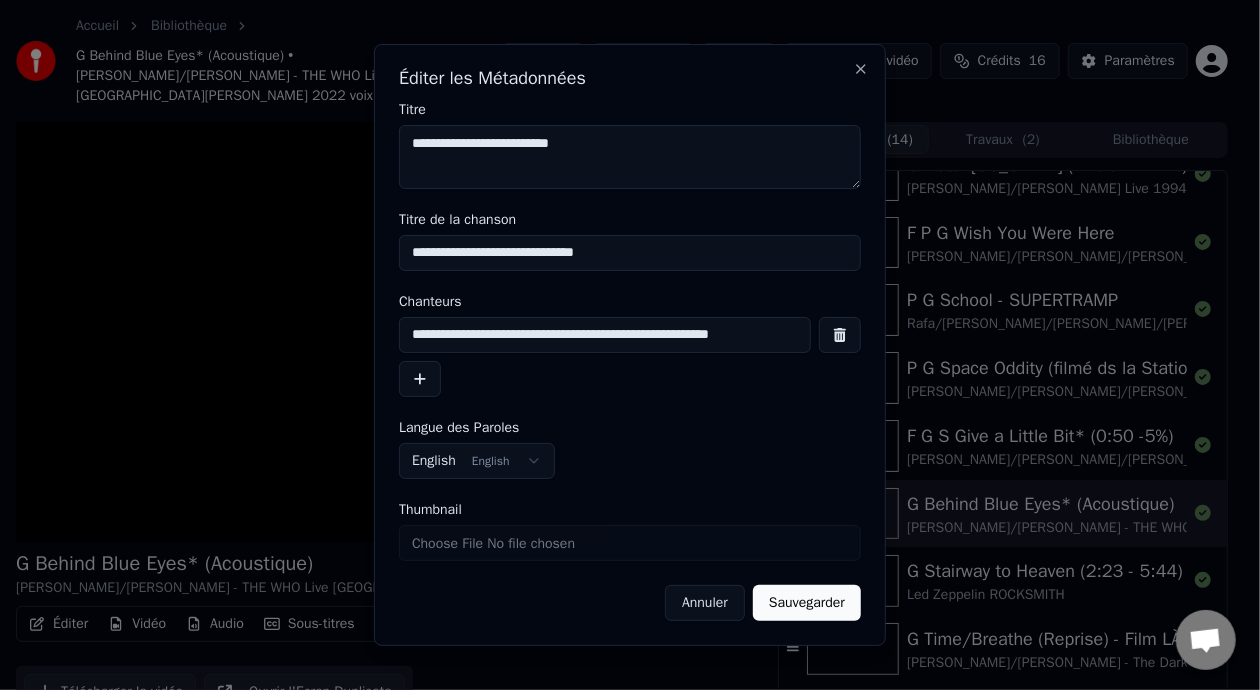 click on "**********" at bounding box center [605, 335] 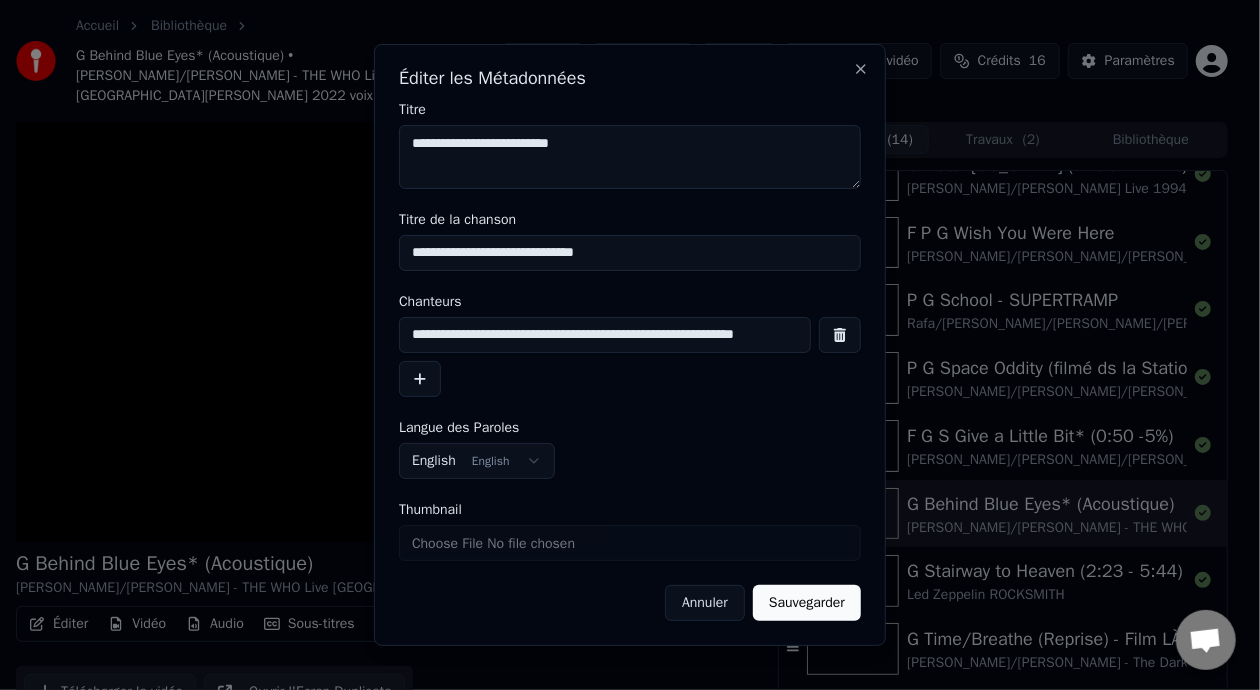 scroll, scrollTop: 0, scrollLeft: 1, axis: horizontal 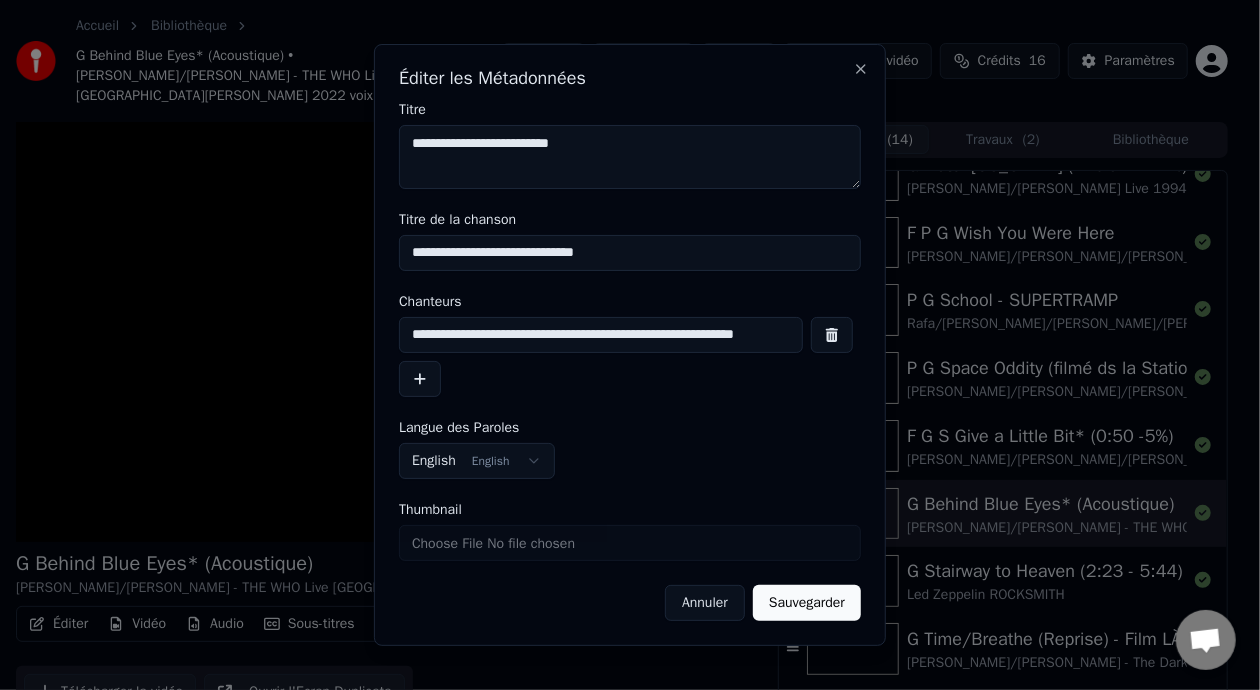 type on "**********" 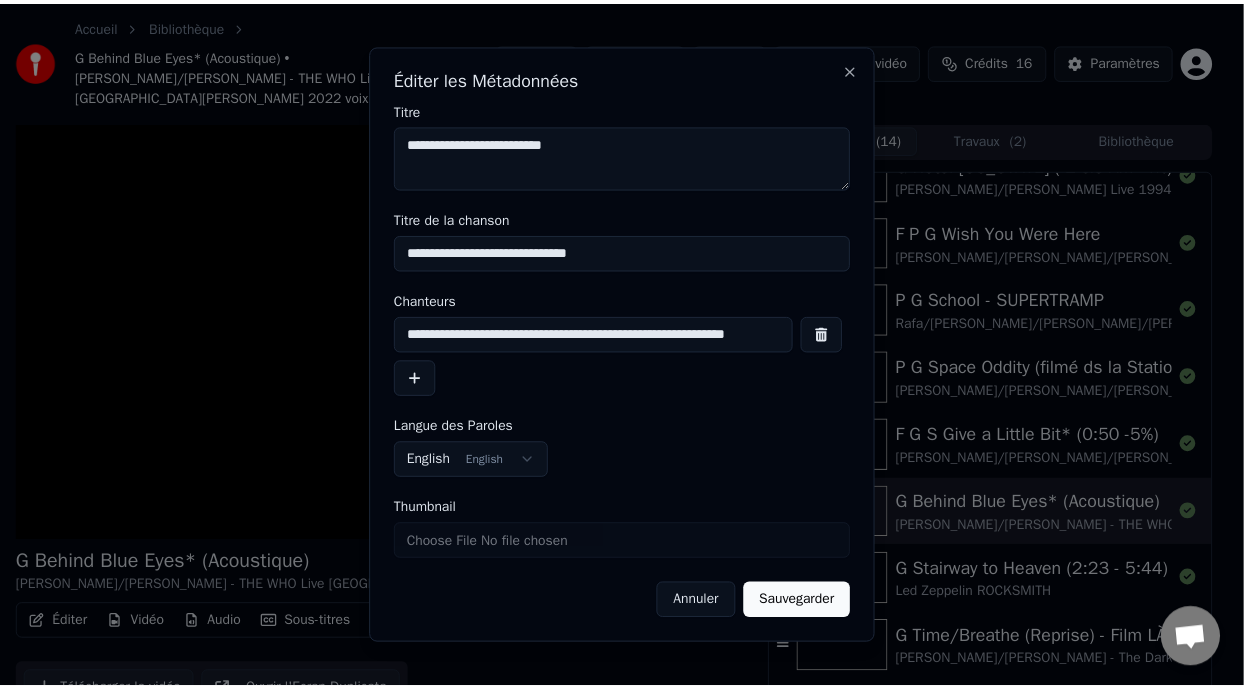 scroll, scrollTop: 0, scrollLeft: 0, axis: both 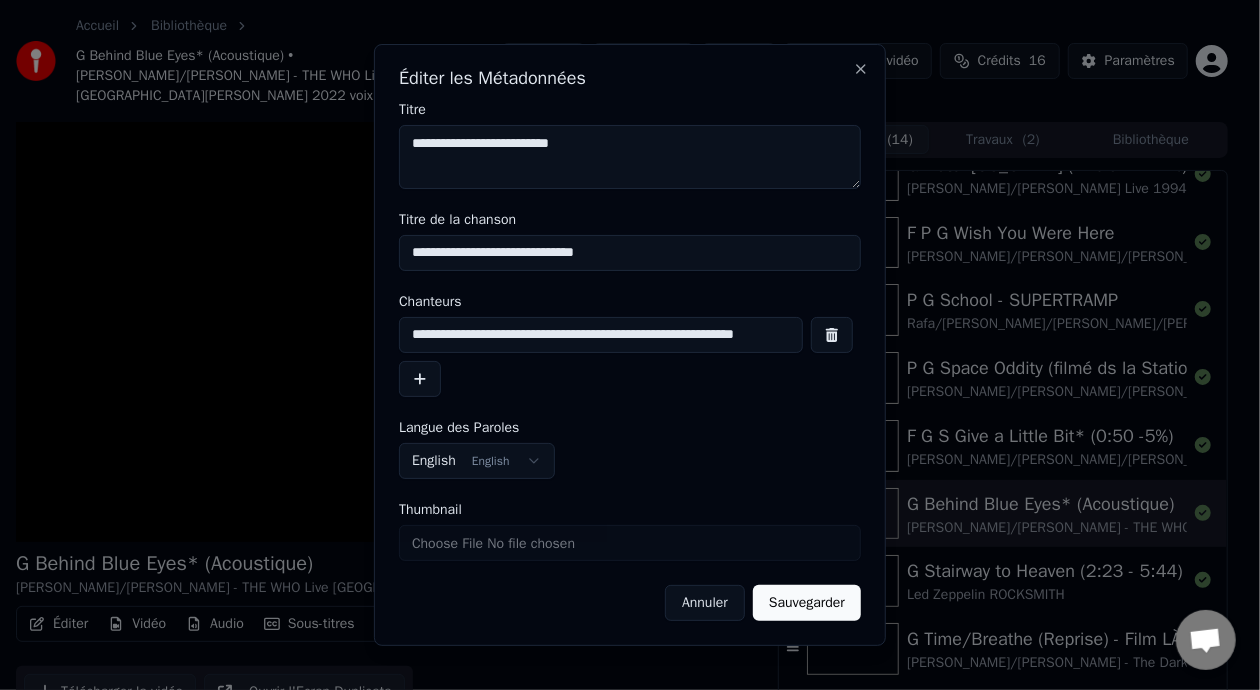 click on "Sauvegarder" at bounding box center (807, 603) 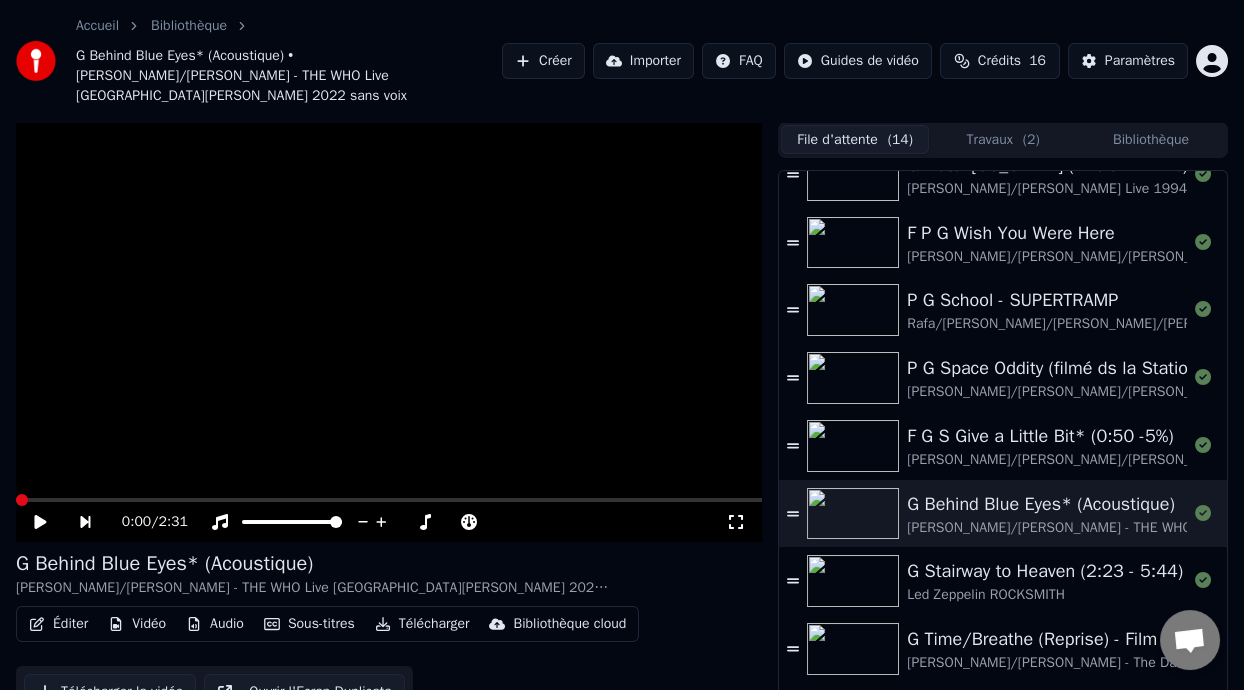 click 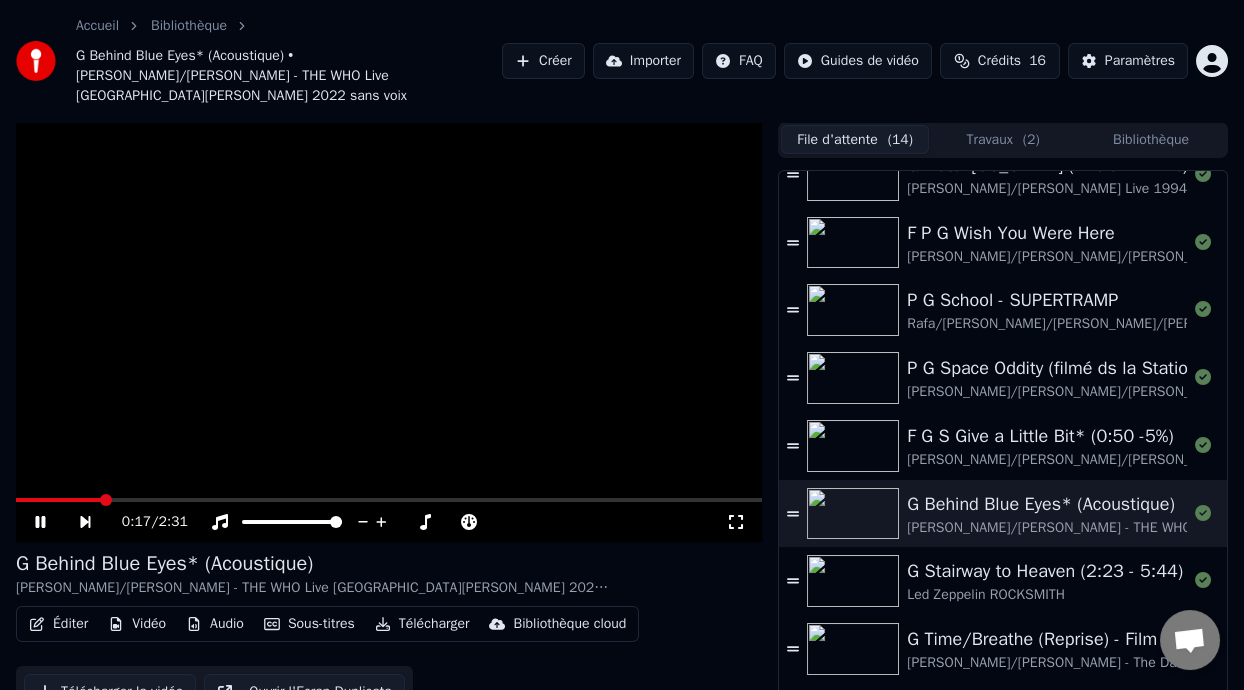 click 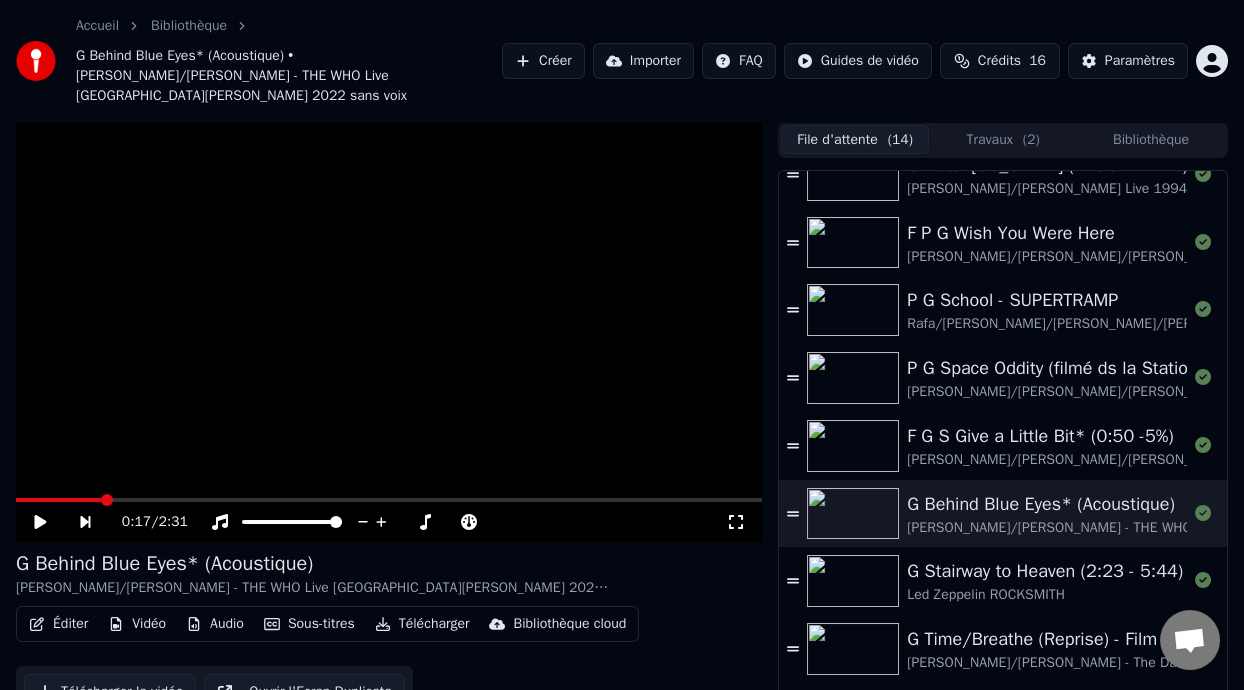 click on "( 2 )" at bounding box center [1031, 140] 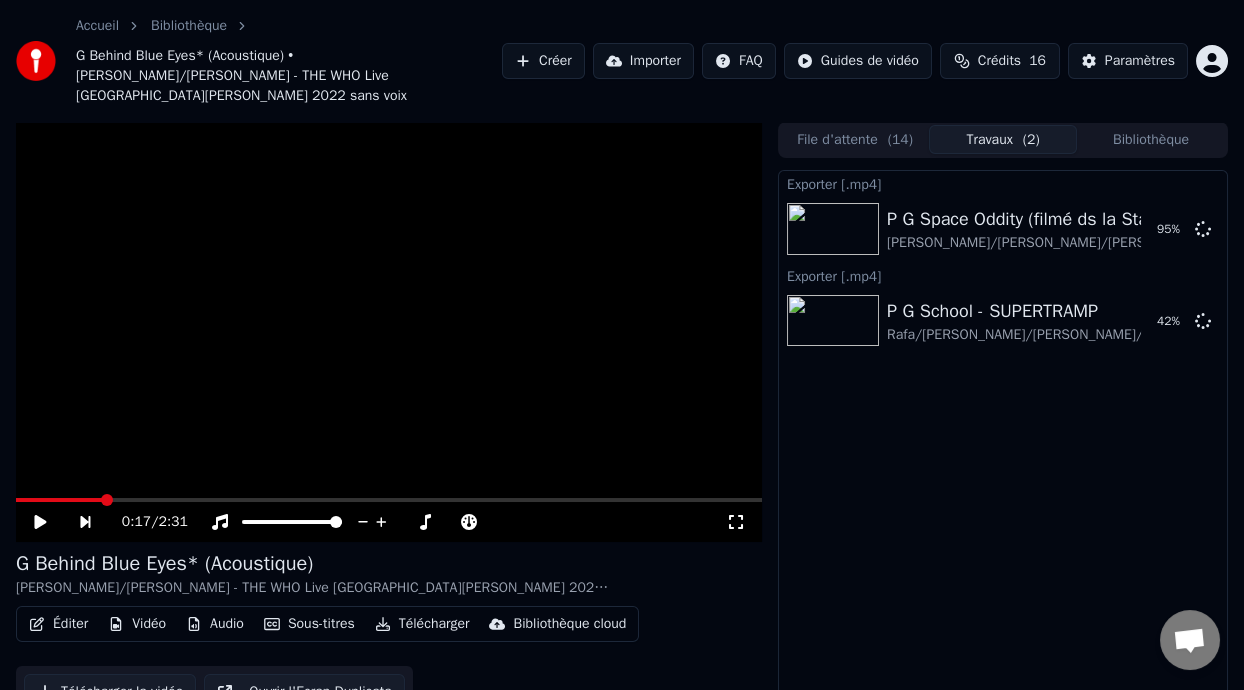click on "File d'attente ( 14 )" at bounding box center [855, 139] 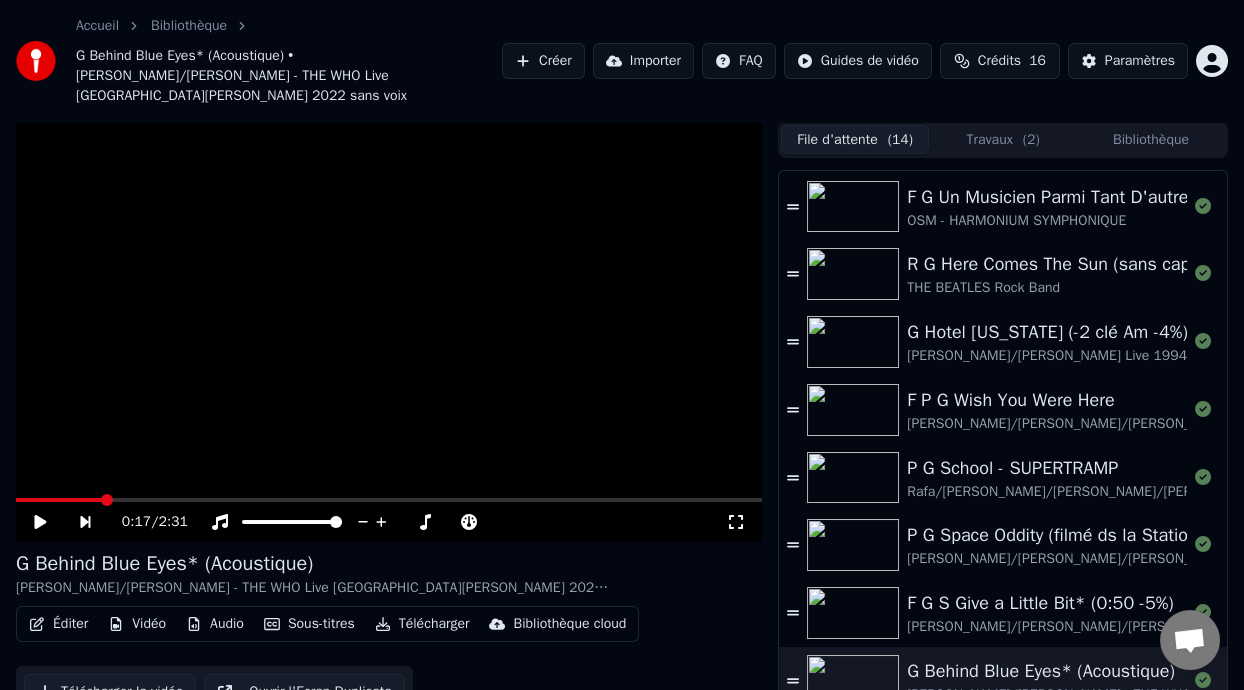 scroll, scrollTop: 0, scrollLeft: 0, axis: both 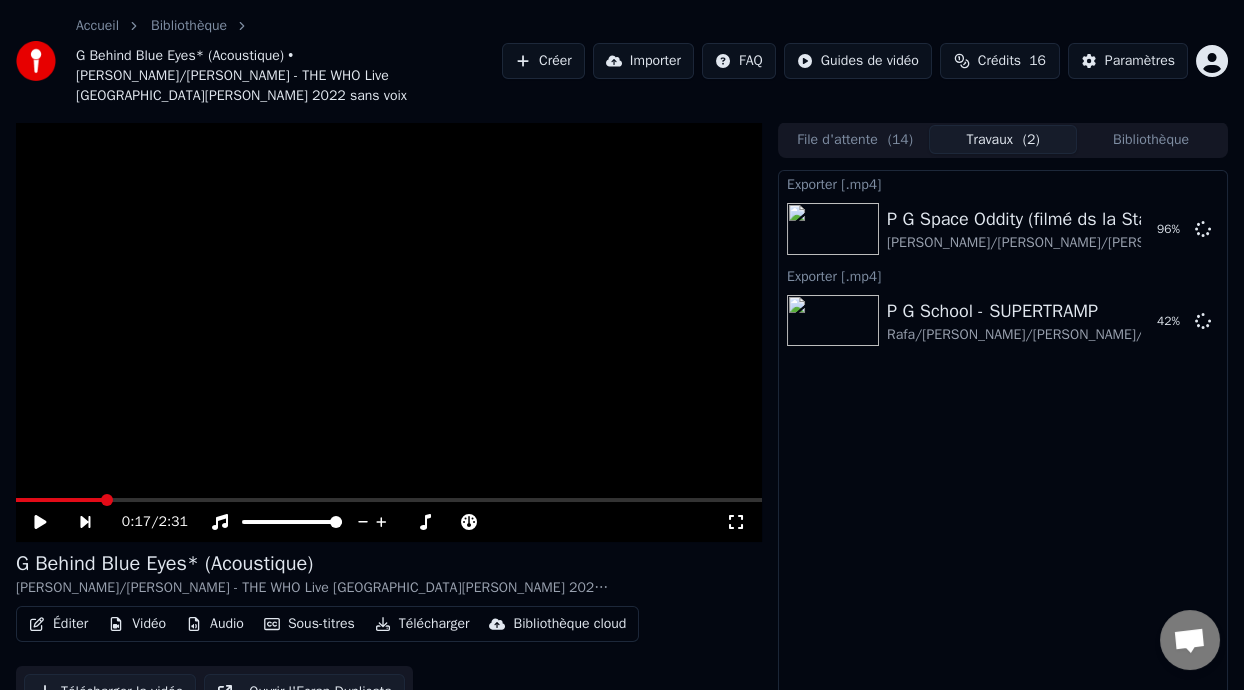 click on "Travaux ( 2 )" at bounding box center [1003, 139] 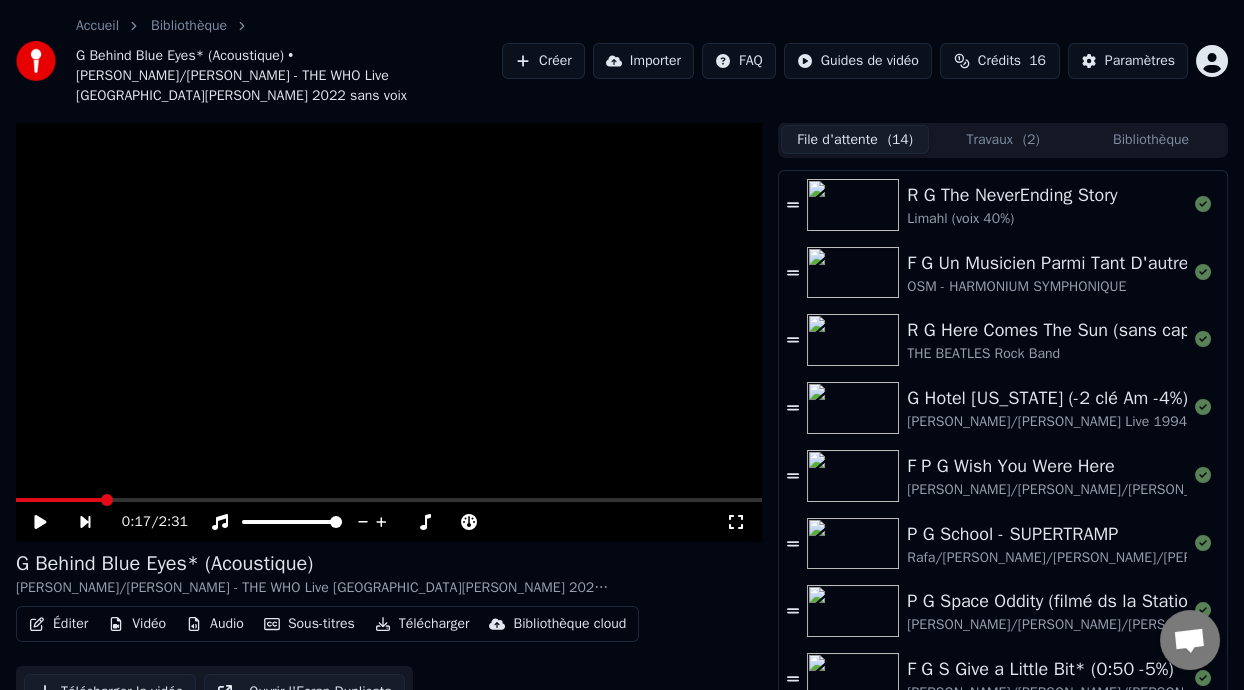 click on "File d'attente ( 14 )" at bounding box center [855, 139] 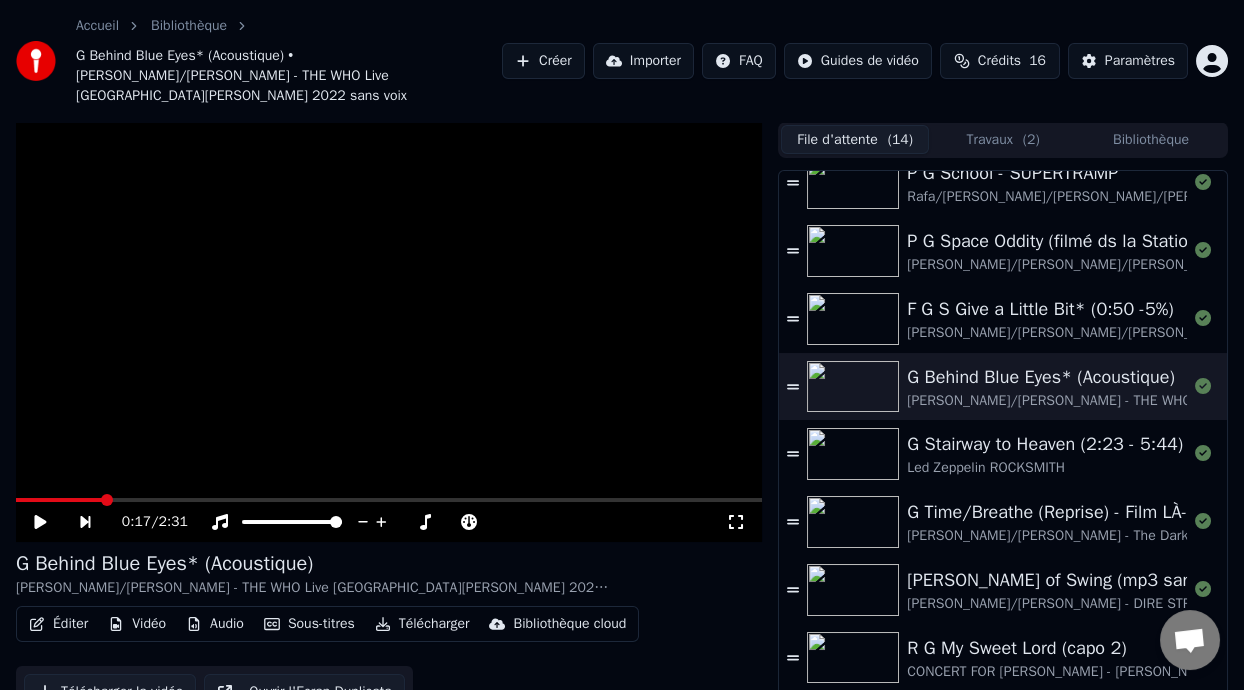 scroll, scrollTop: 363, scrollLeft: 0, axis: vertical 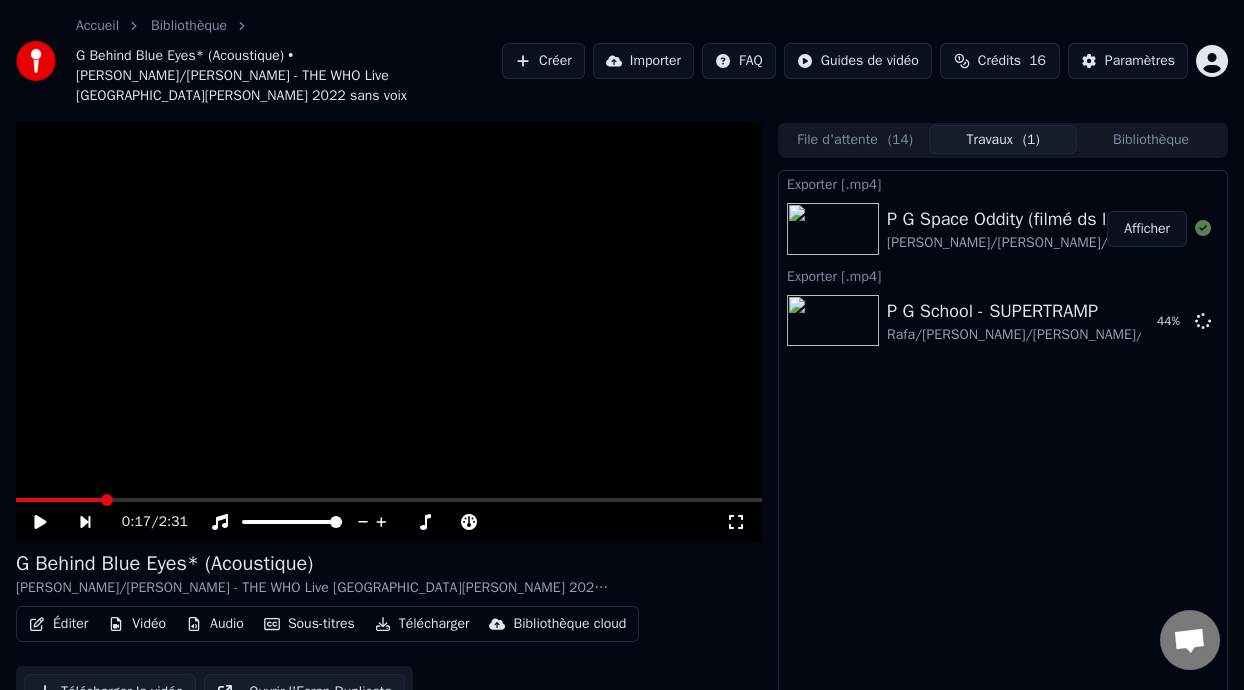 click on "( 1 )" at bounding box center [1031, 140] 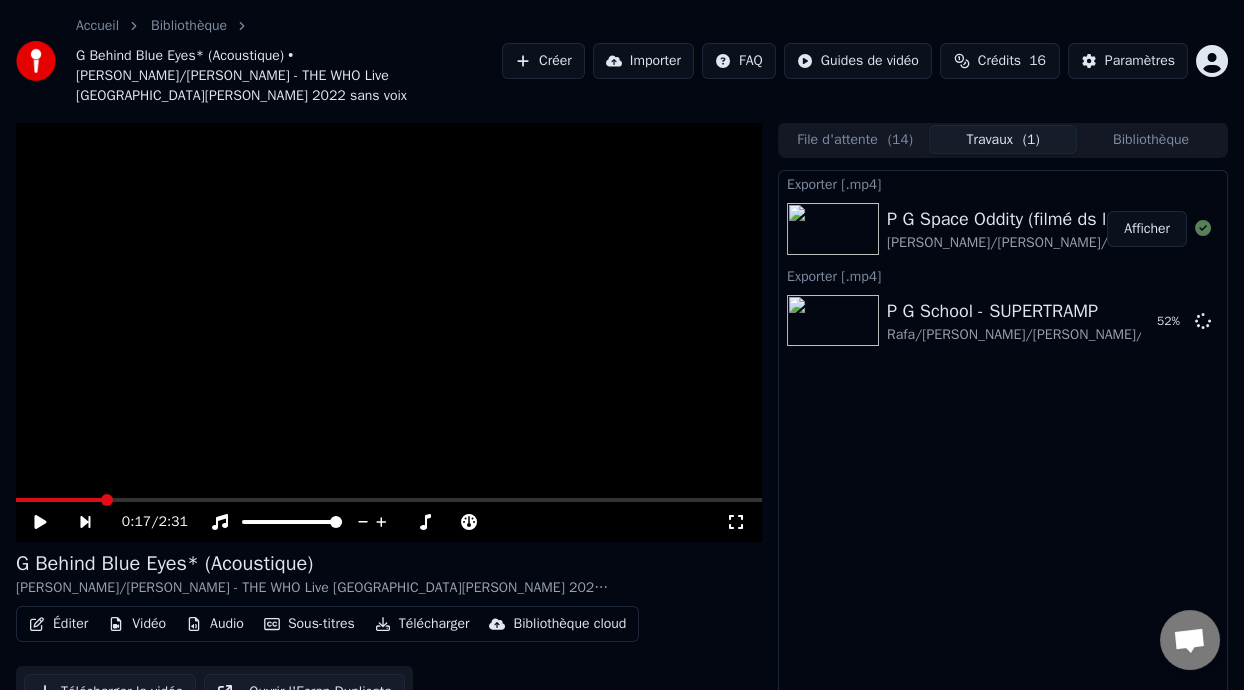 click on "Afficher" at bounding box center [1147, 229] 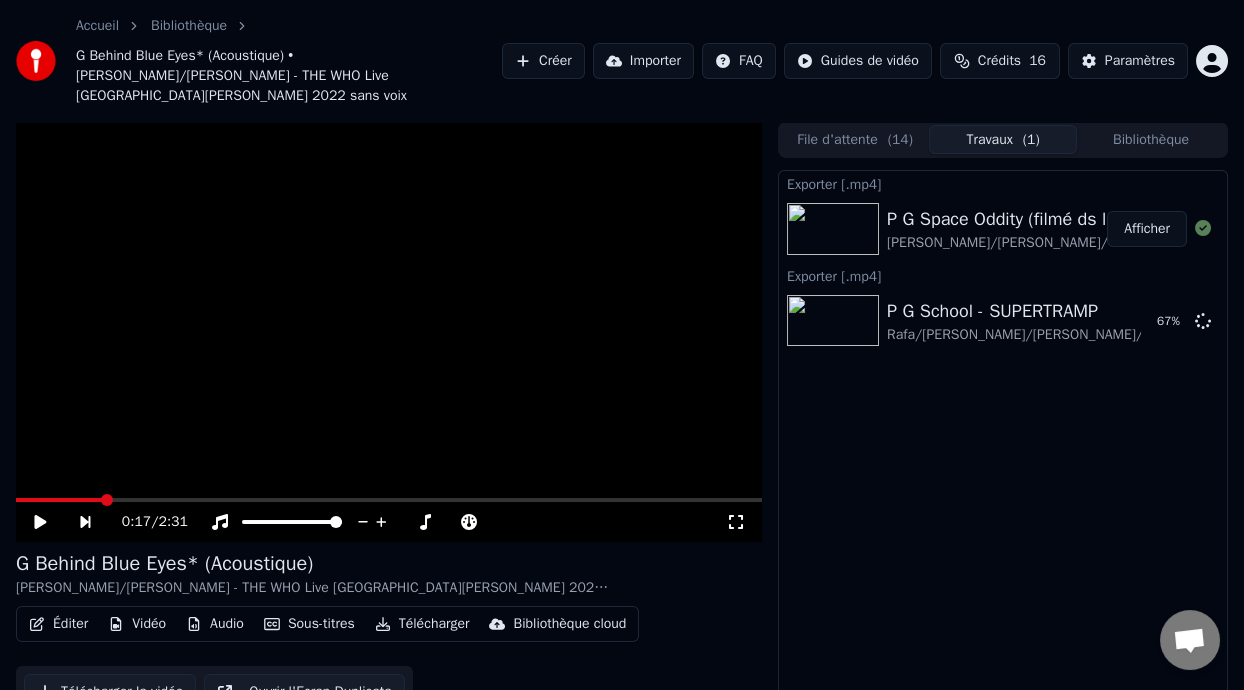 click on "File d'attente ( 14 )" at bounding box center [855, 139] 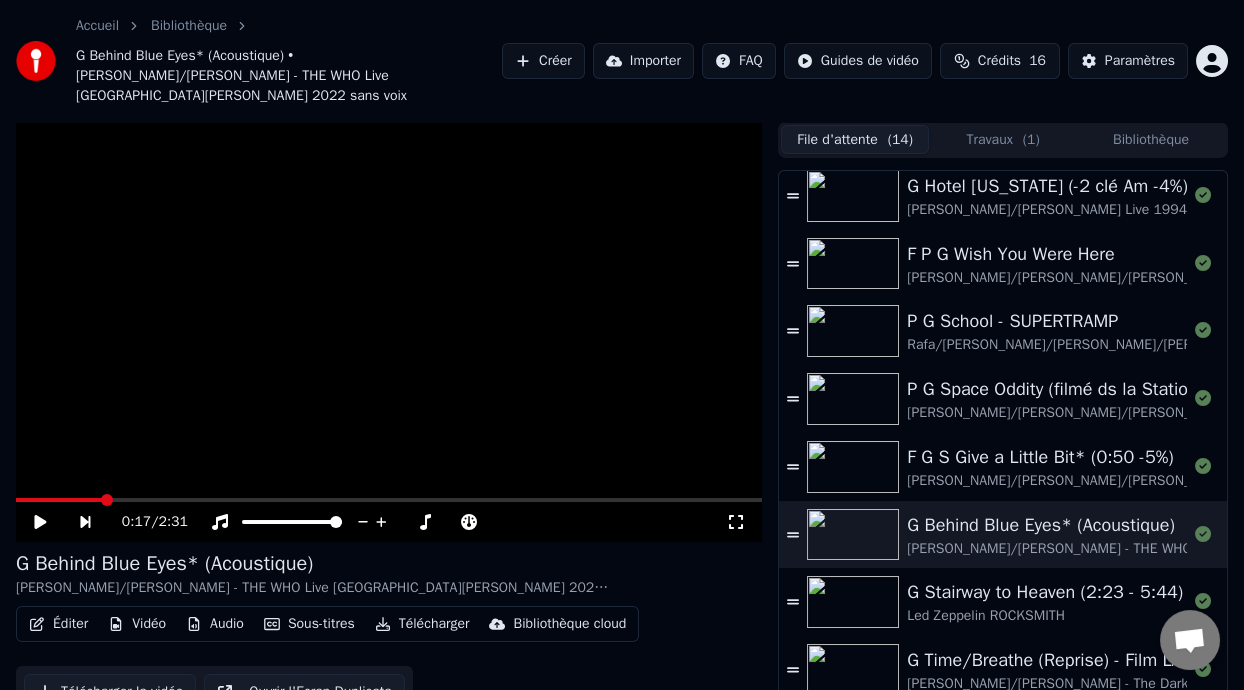 scroll, scrollTop: 253, scrollLeft: 0, axis: vertical 